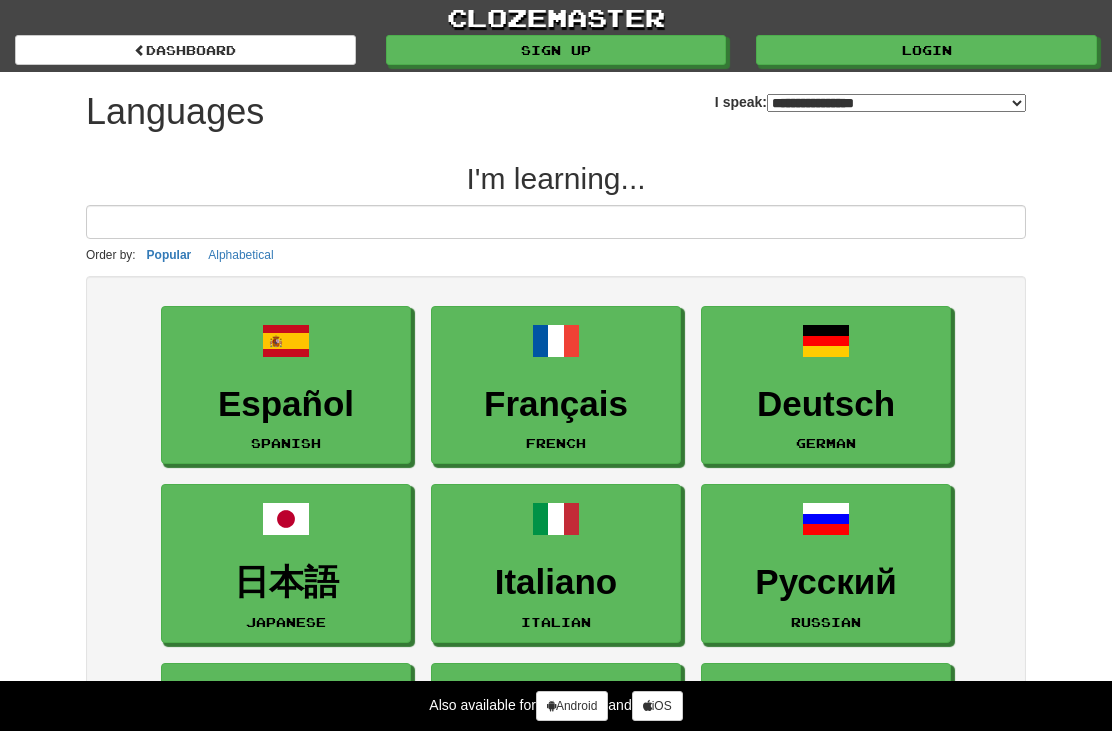 select on "*******" 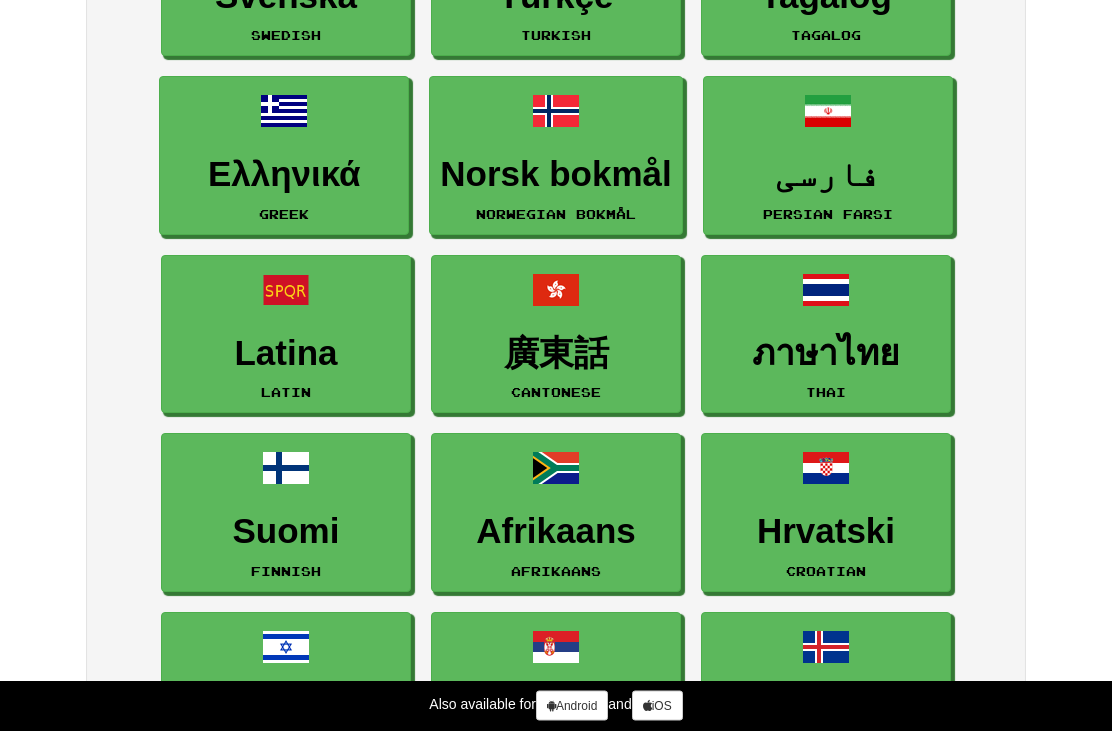 scroll, scrollTop: 1125, scrollLeft: 0, axis: vertical 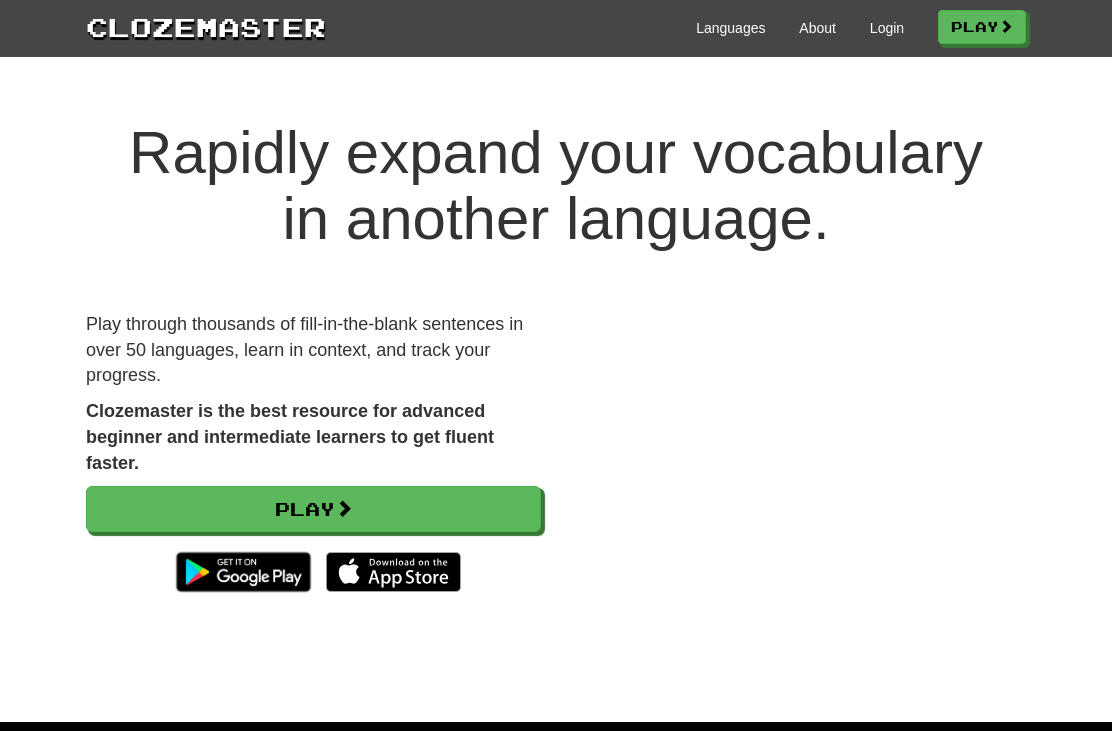 click on "Play" at bounding box center (313, 509) 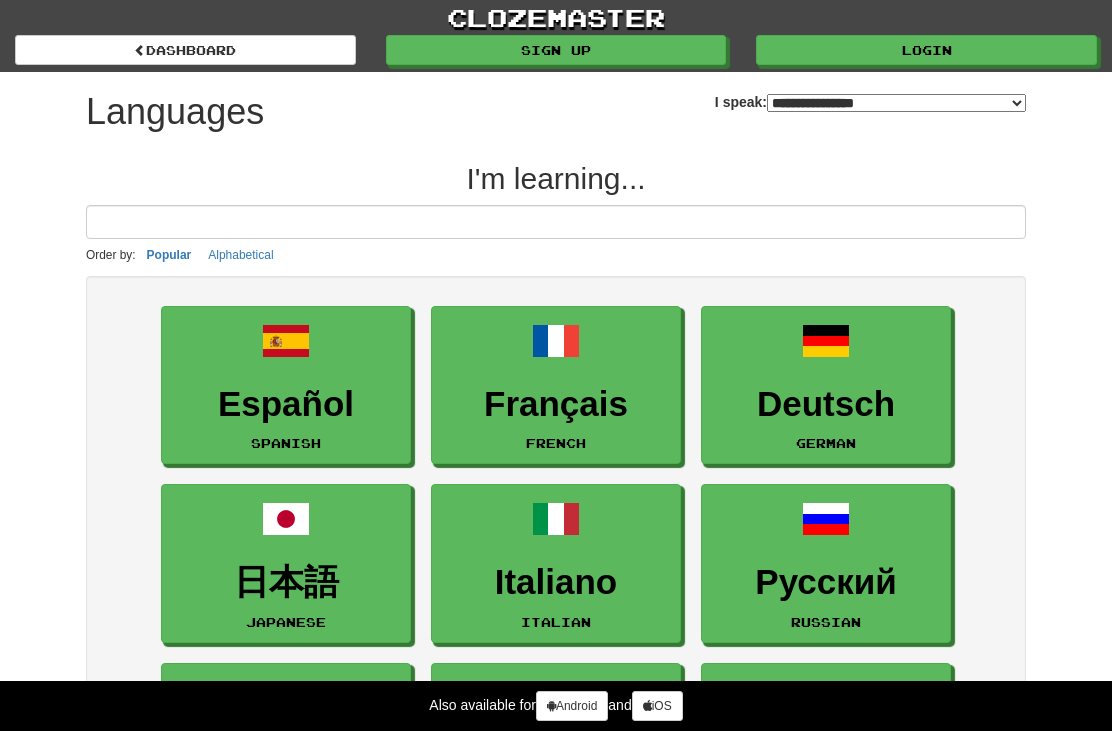 select on "*******" 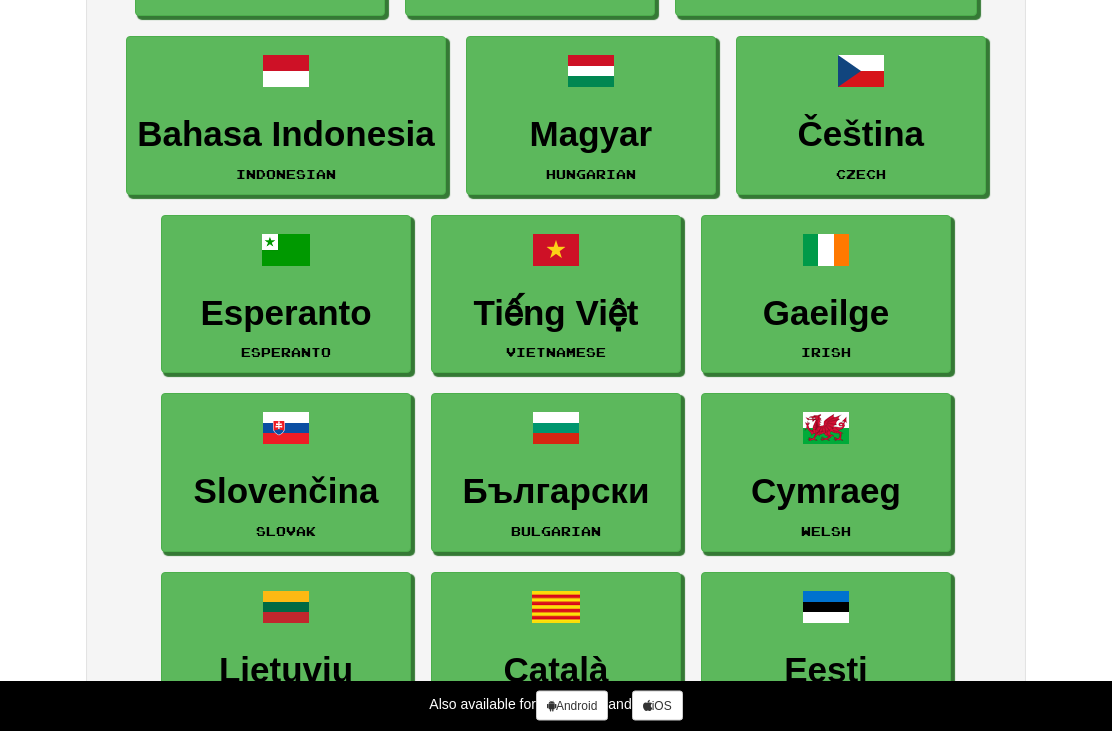 scroll, scrollTop: 2233, scrollLeft: 0, axis: vertical 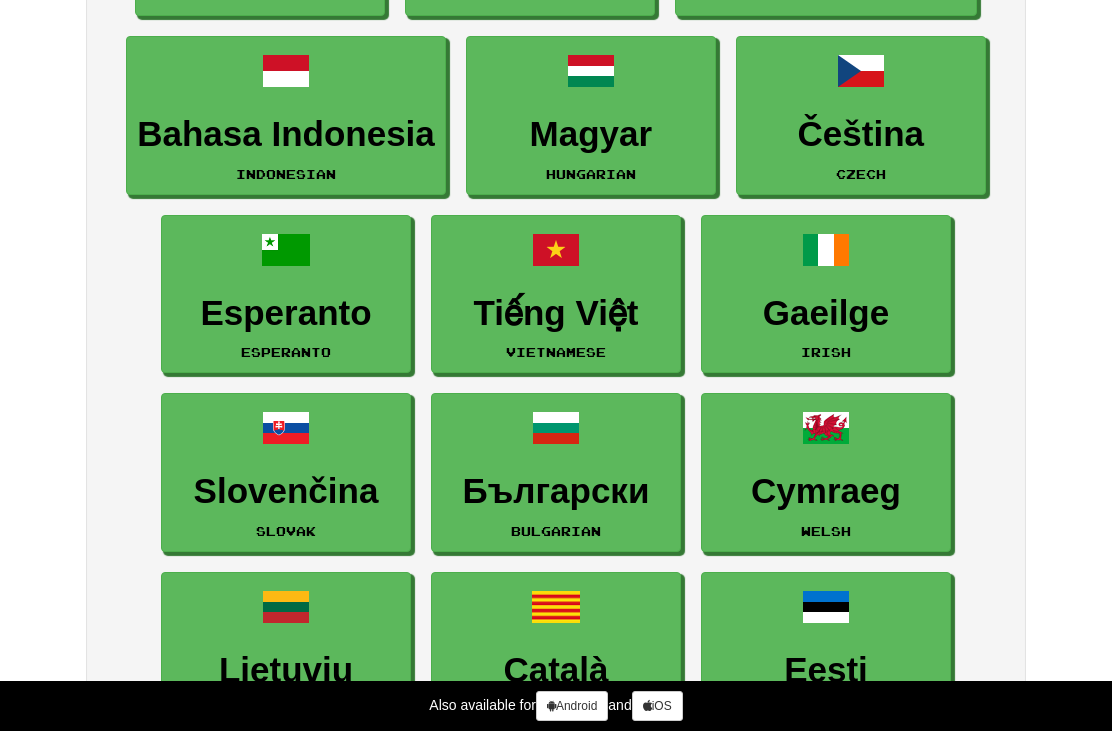 click on "Cymraeg" at bounding box center (826, 491) 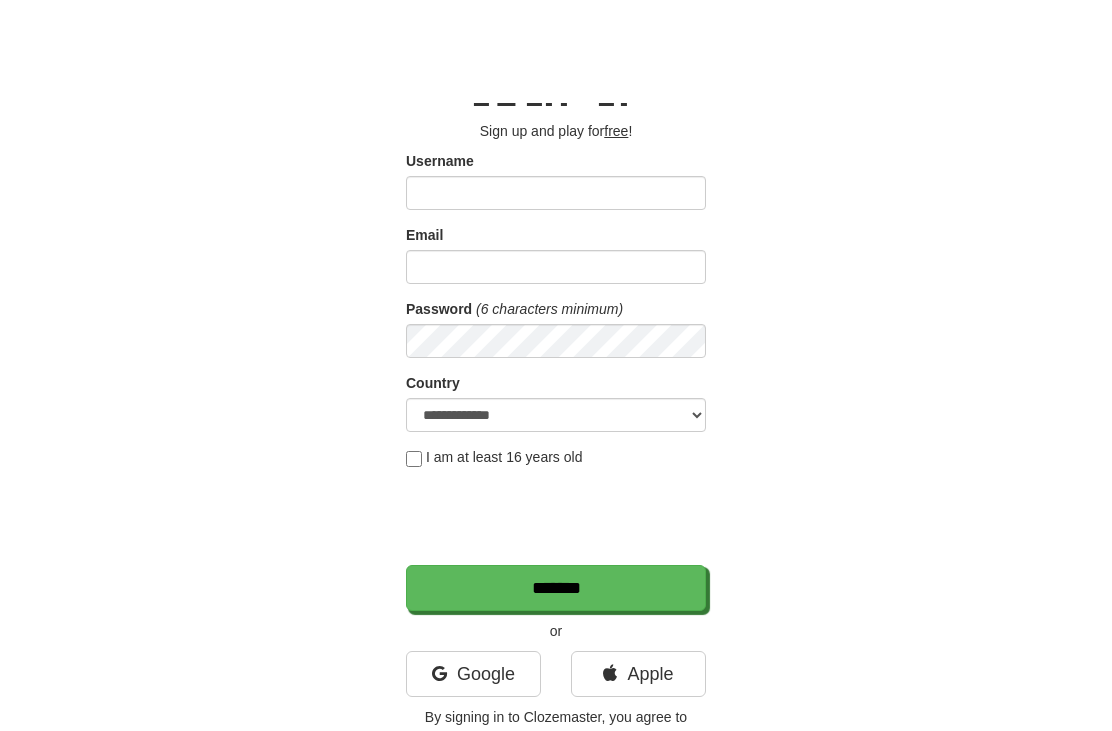 scroll, scrollTop: 0, scrollLeft: 0, axis: both 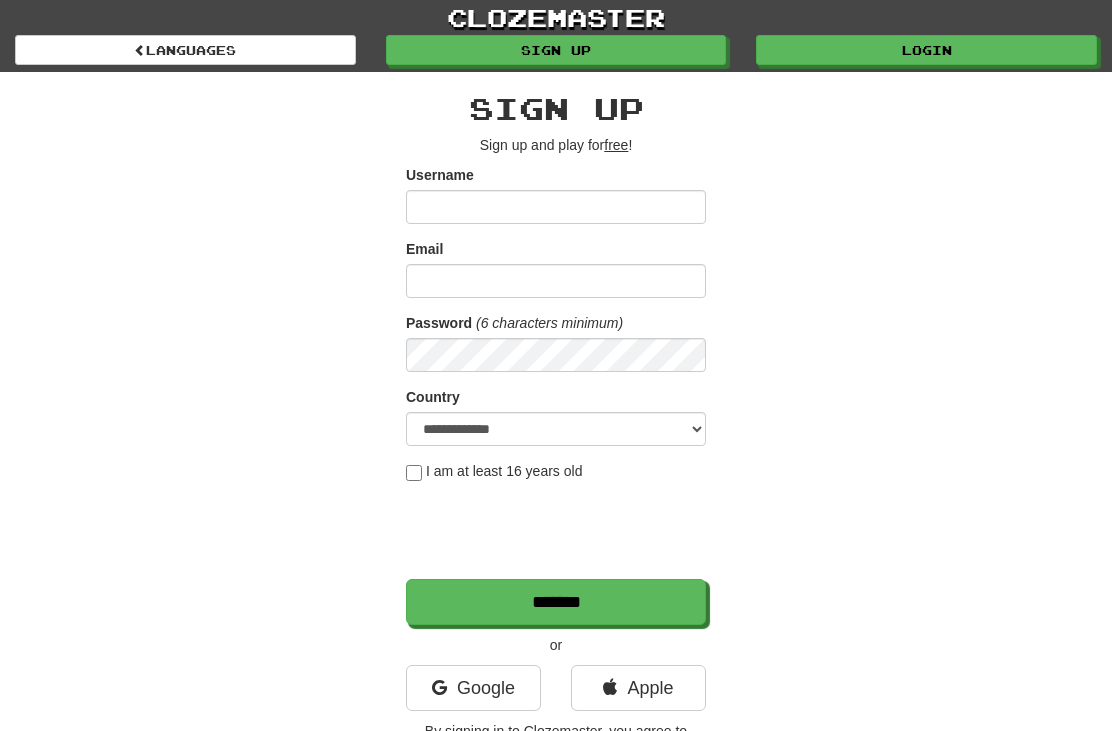 click on "Username" at bounding box center [556, 207] 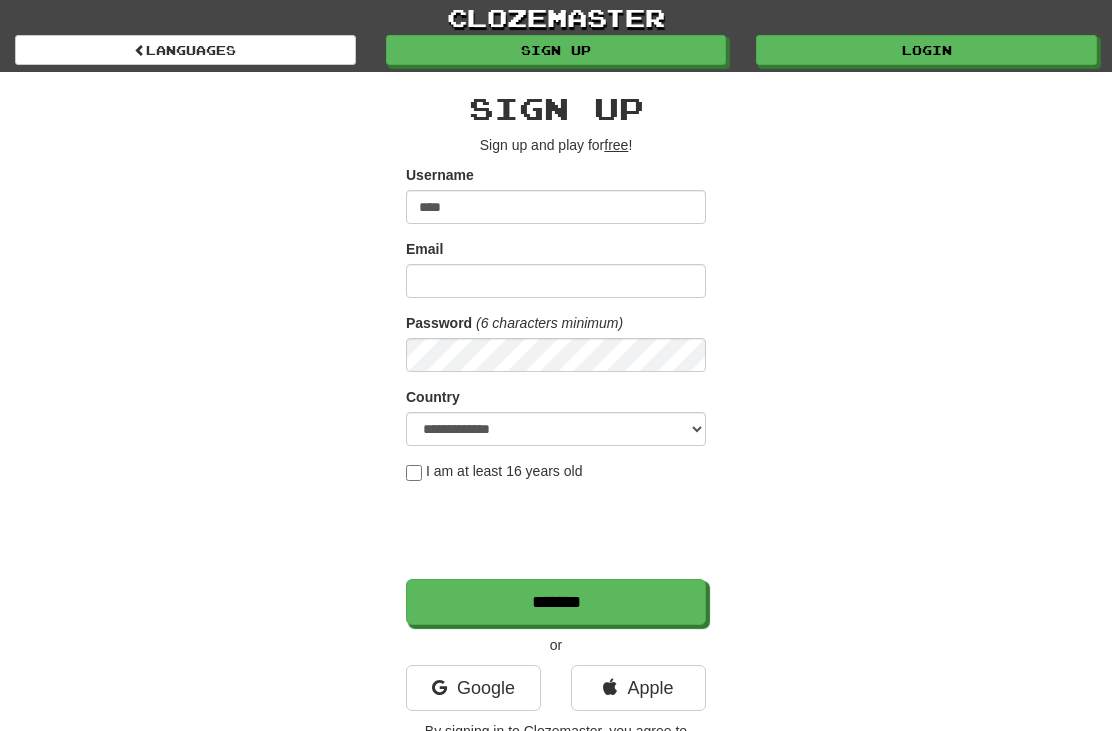 type on "****" 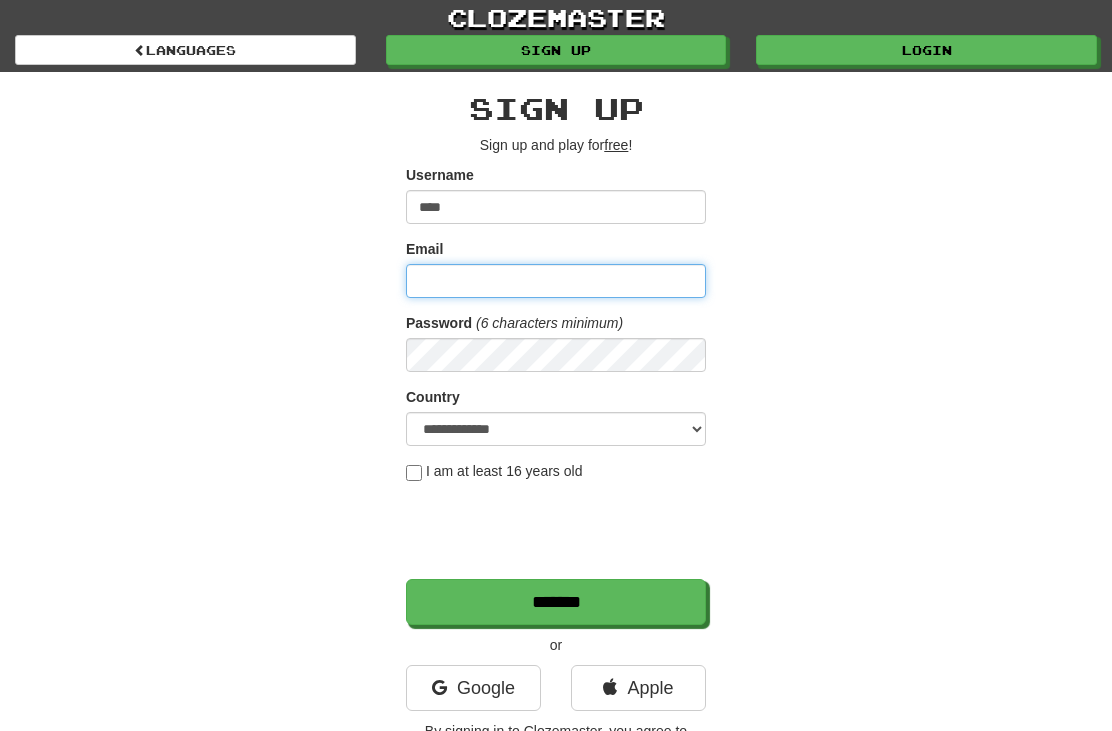 click on "Email" at bounding box center [556, 281] 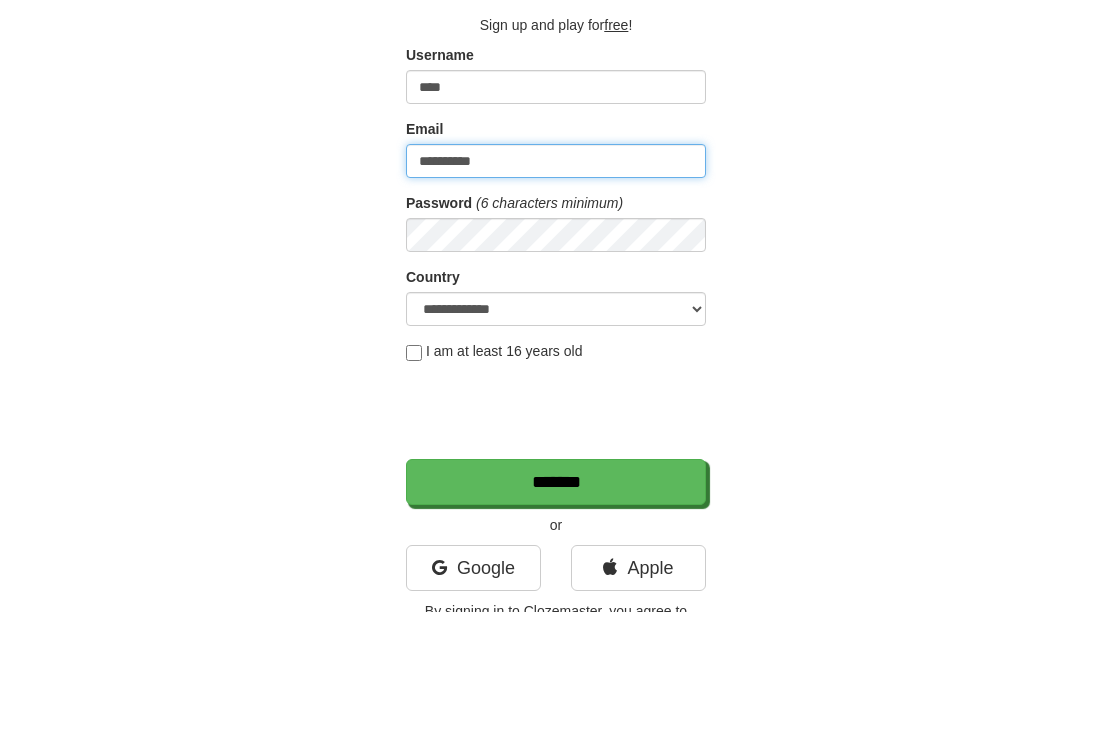 type on "**********" 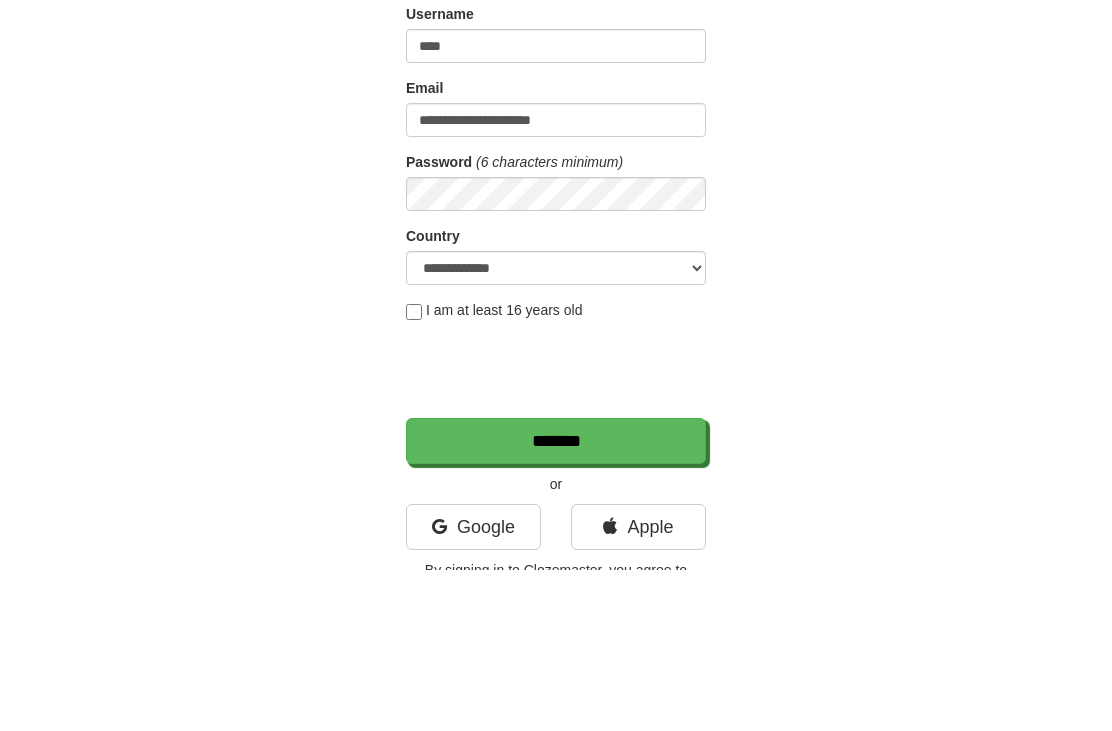 scroll, scrollTop: 161, scrollLeft: 0, axis: vertical 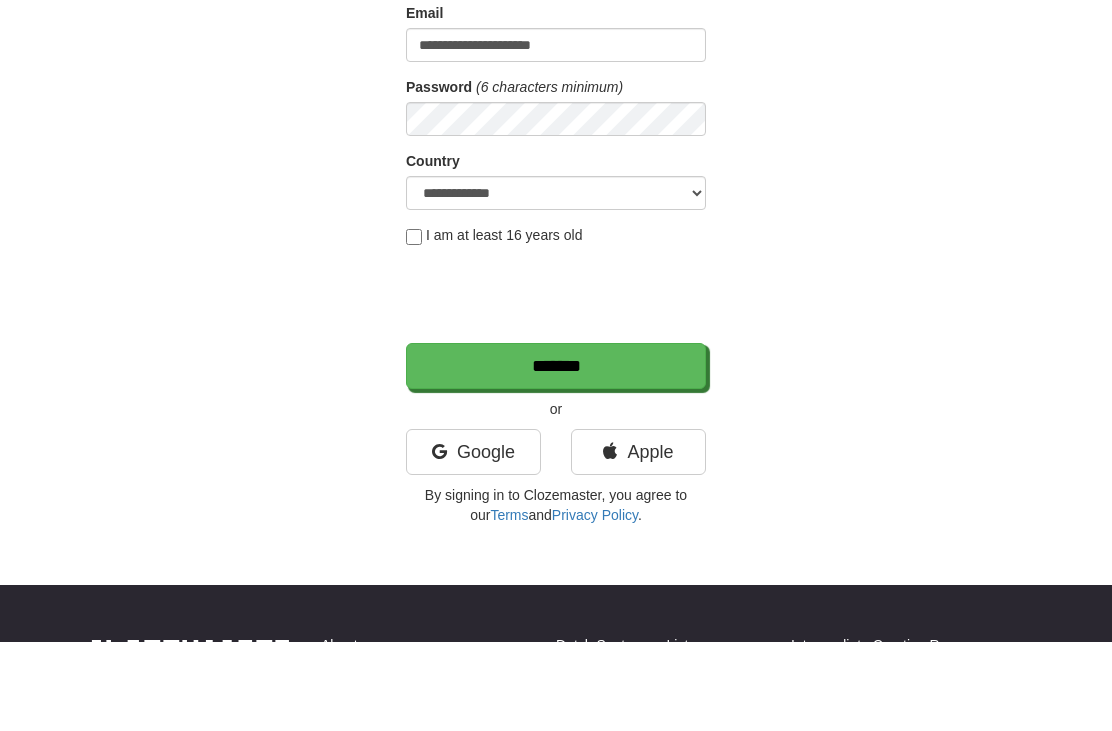 click on "**********" at bounding box center [556, 282] 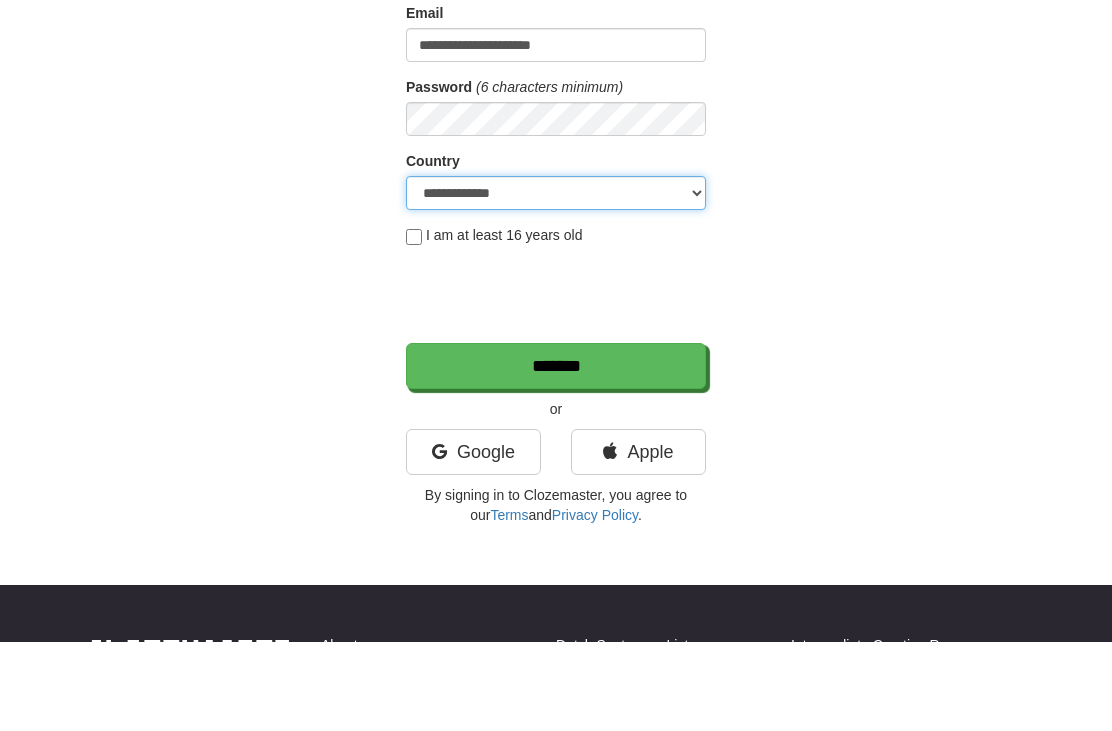 scroll, scrollTop: 237, scrollLeft: 0, axis: vertical 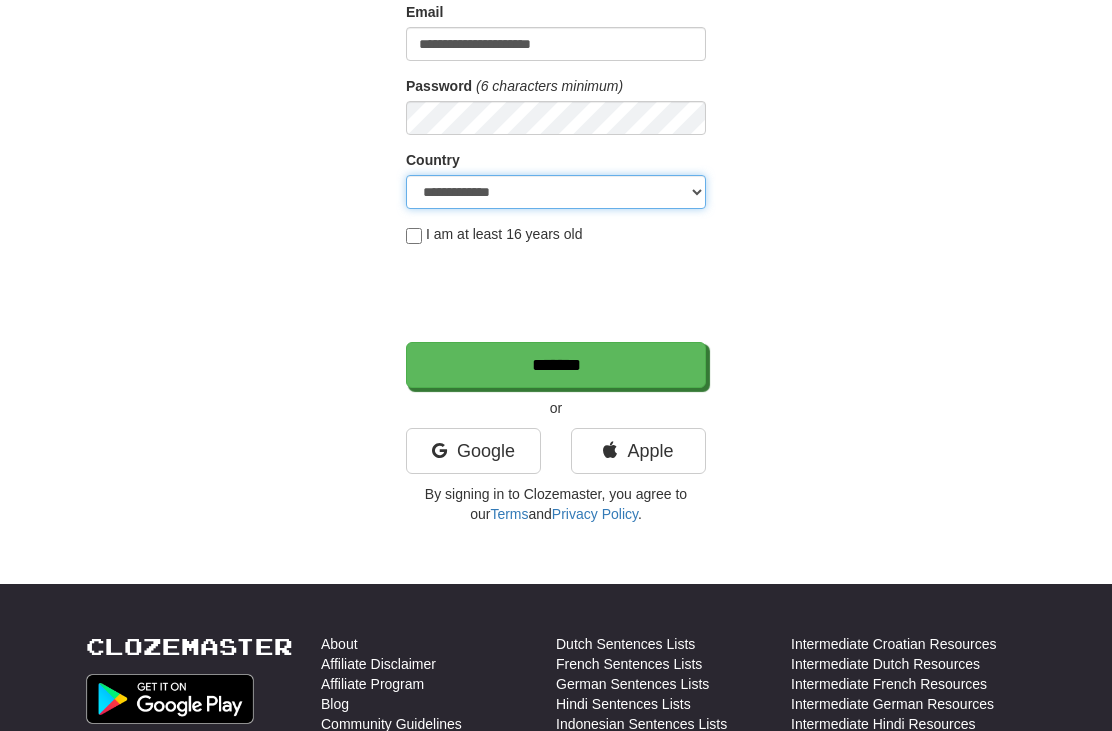 select on "**" 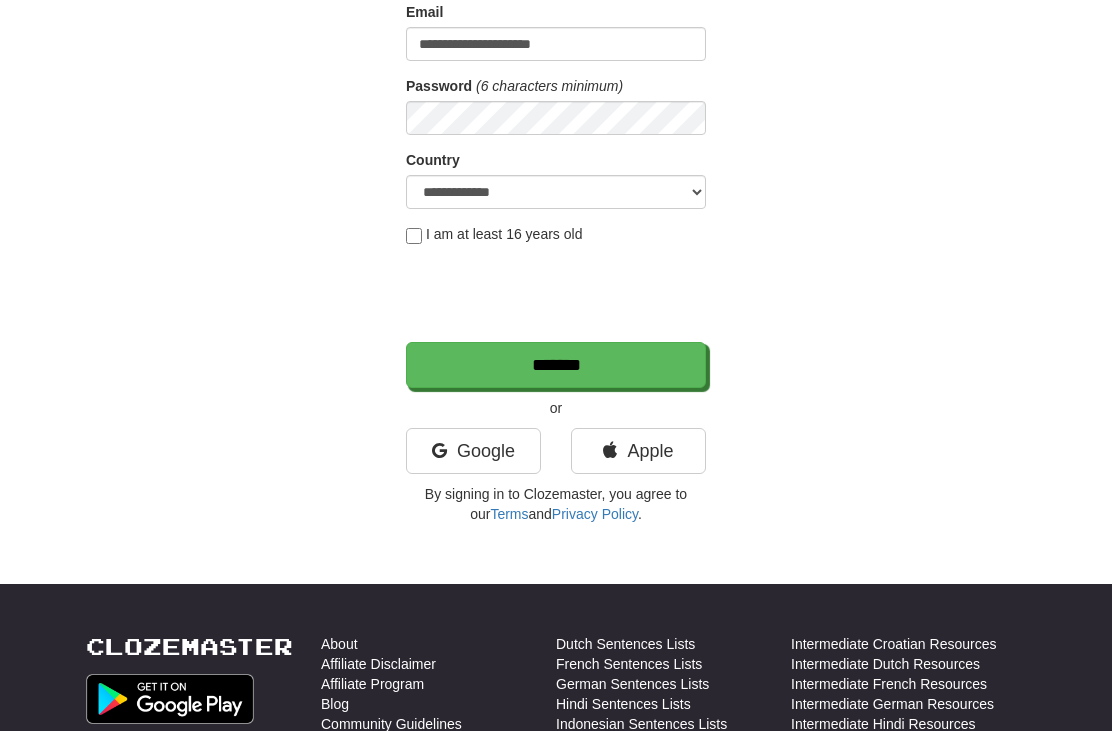 click on "*******" at bounding box center [556, 365] 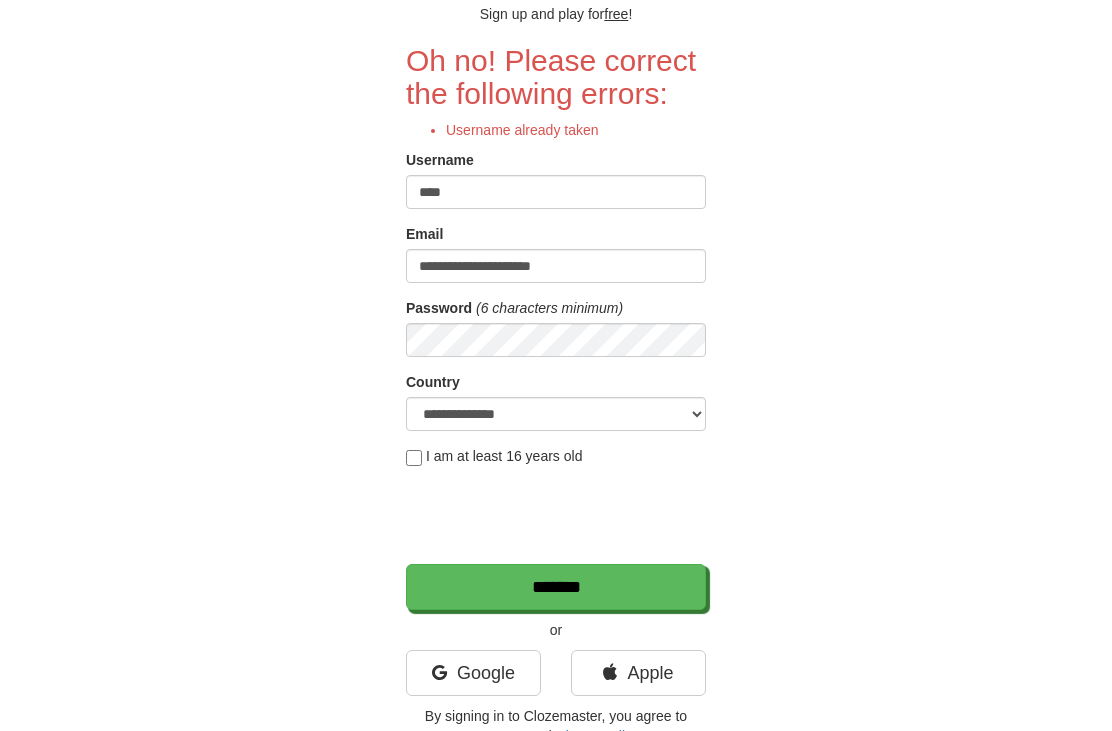 scroll, scrollTop: 129, scrollLeft: 0, axis: vertical 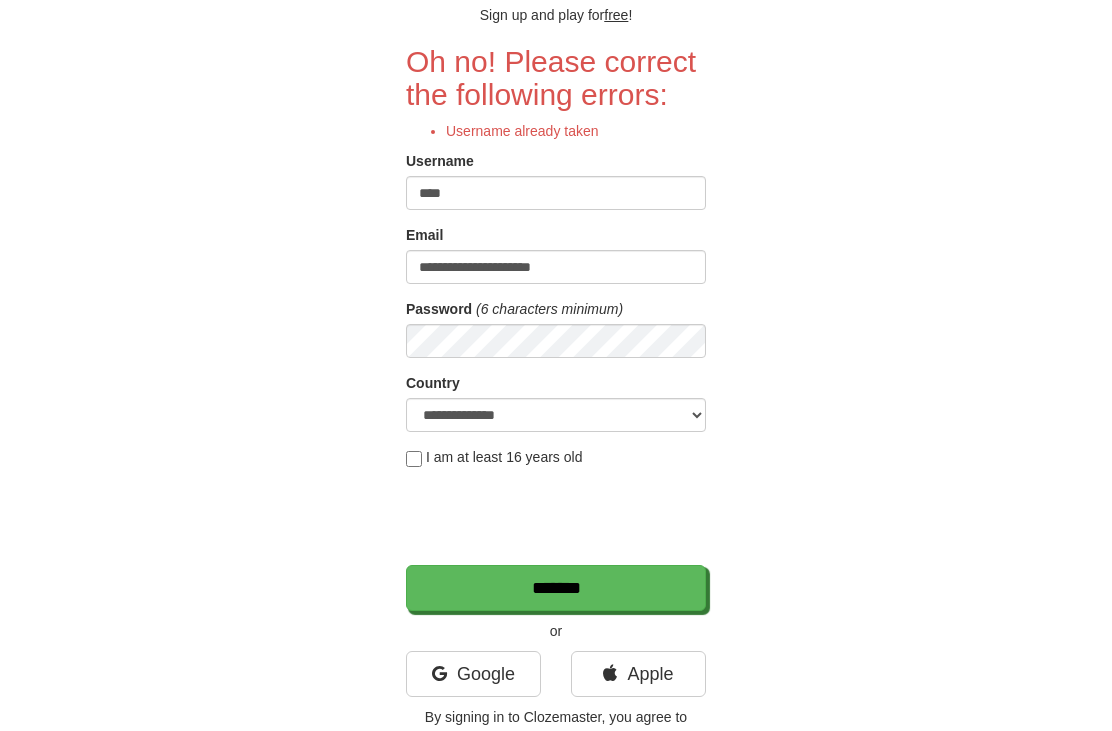 click on "****" at bounding box center [556, 194] 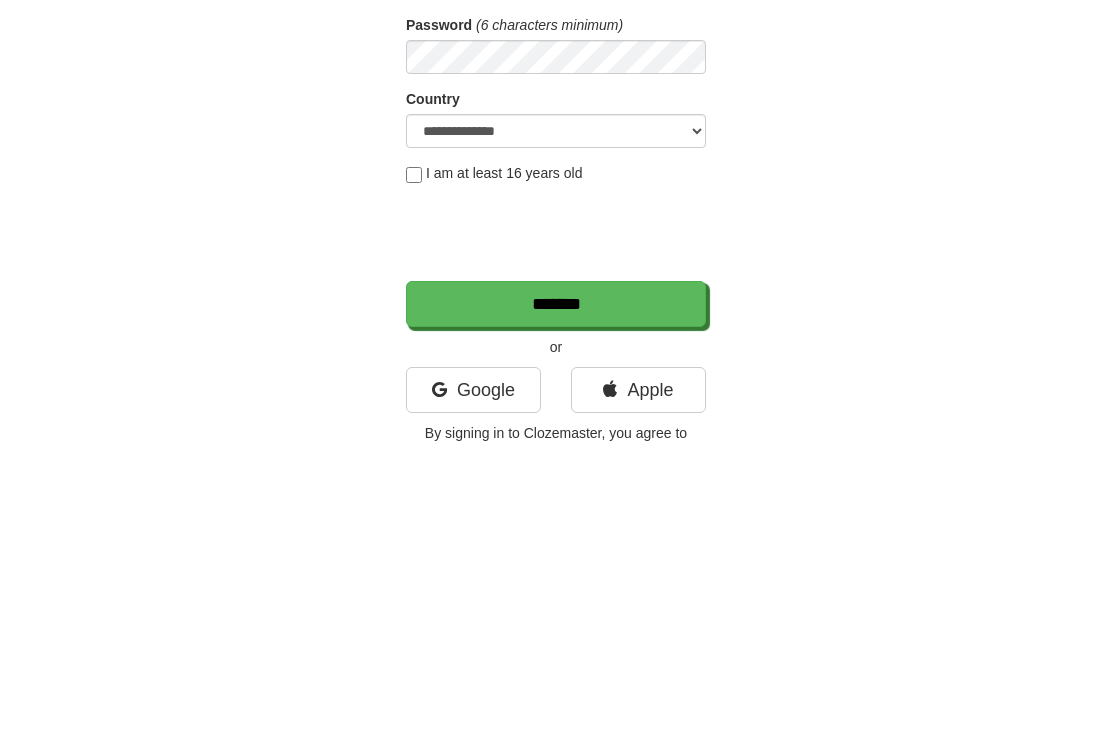 type on "*******" 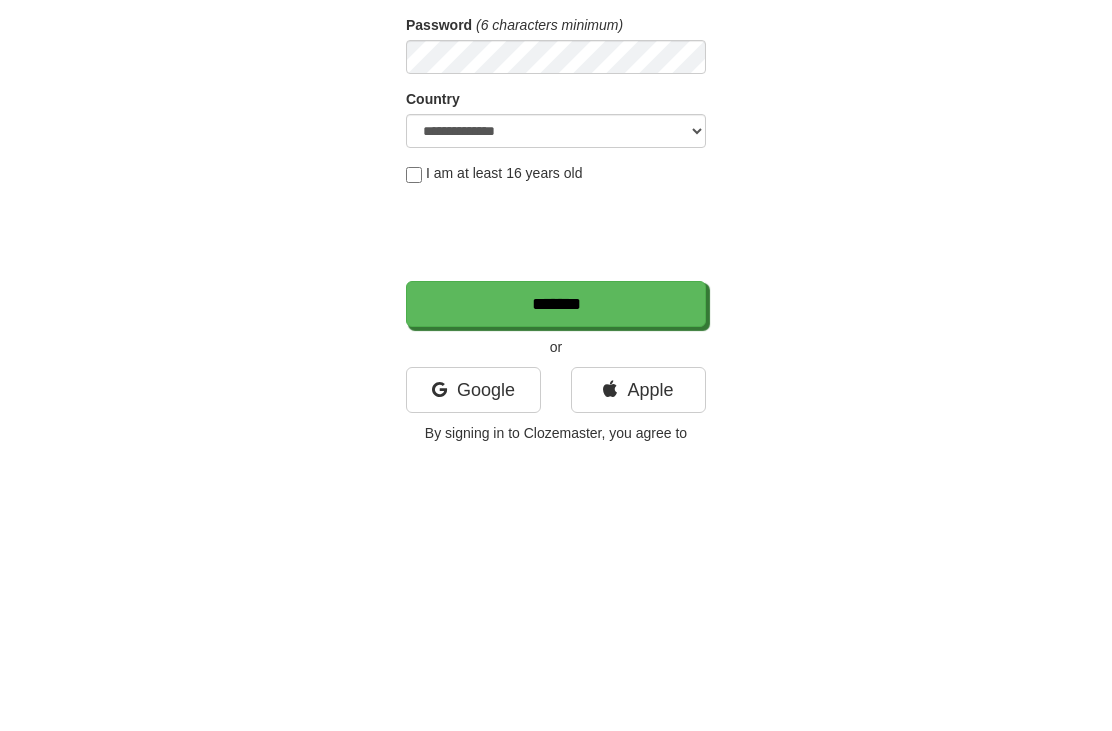 scroll, scrollTop: 415, scrollLeft: 0, axis: vertical 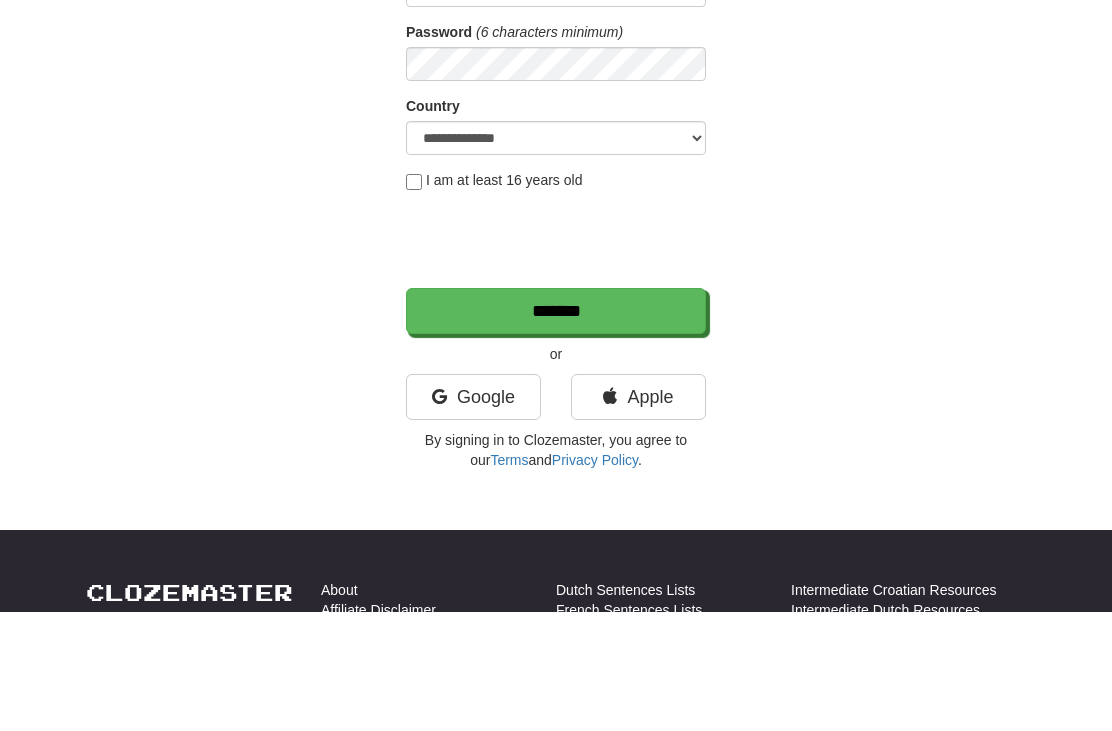 click on "*******" at bounding box center (556, 430) 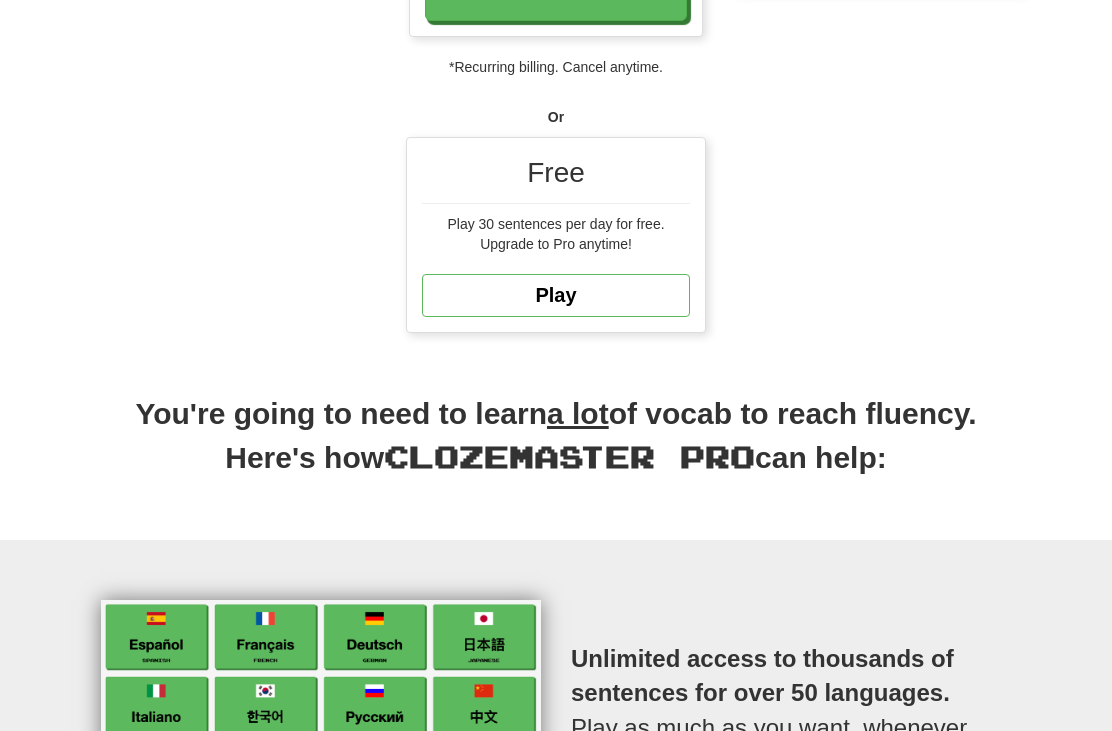 scroll, scrollTop: 577, scrollLeft: 0, axis: vertical 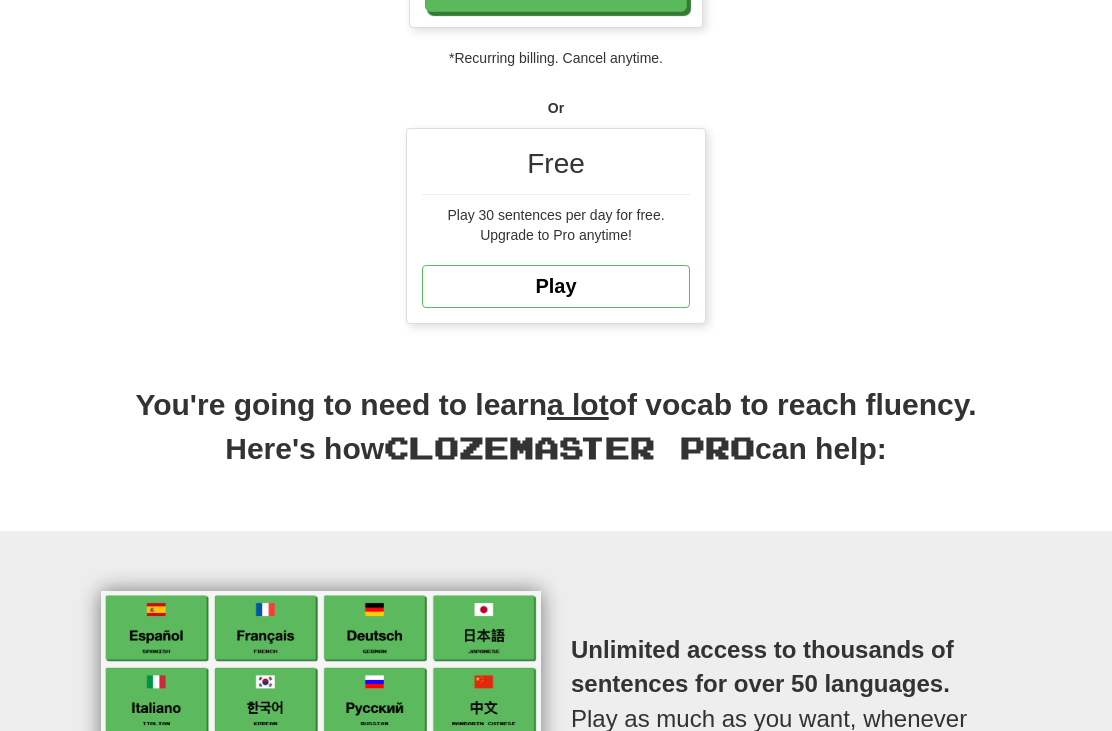 click on "Play" at bounding box center [556, 286] 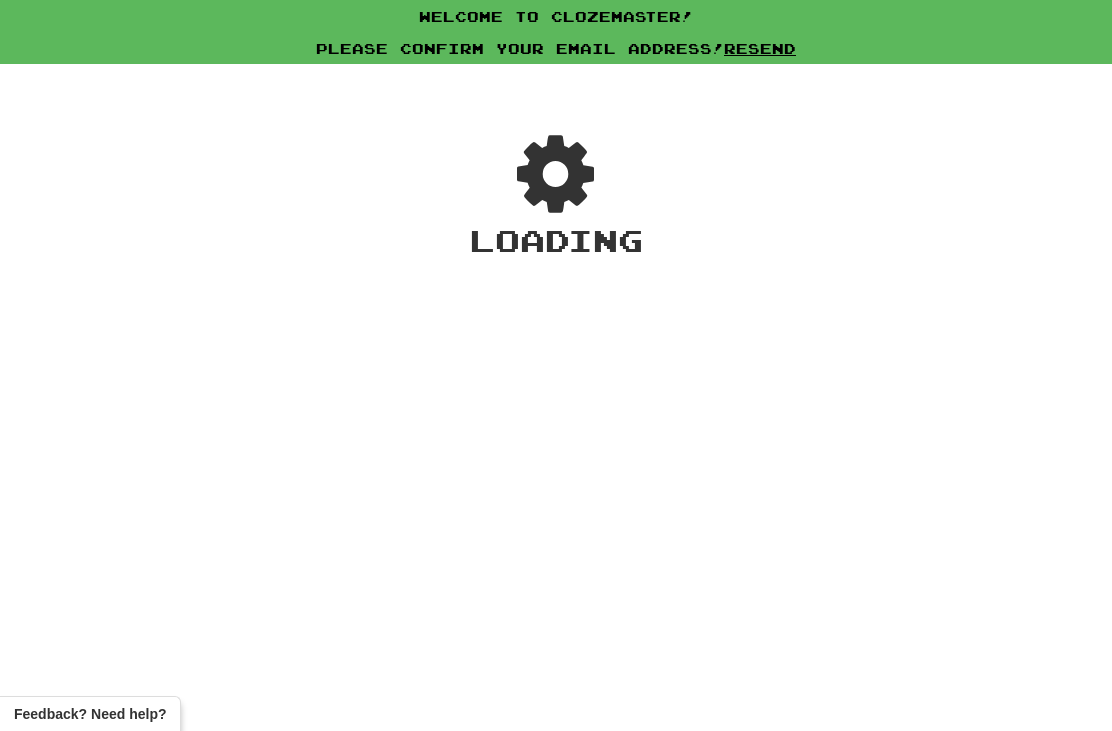 scroll, scrollTop: 0, scrollLeft: 0, axis: both 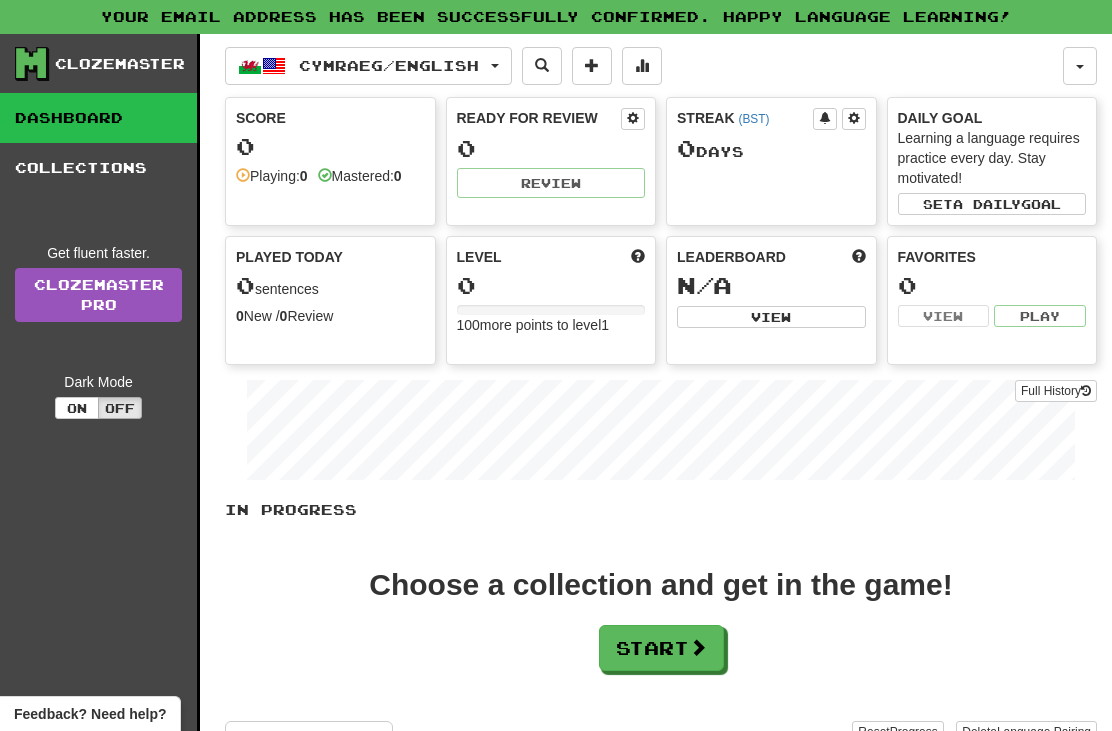 click on "Start" at bounding box center (661, 648) 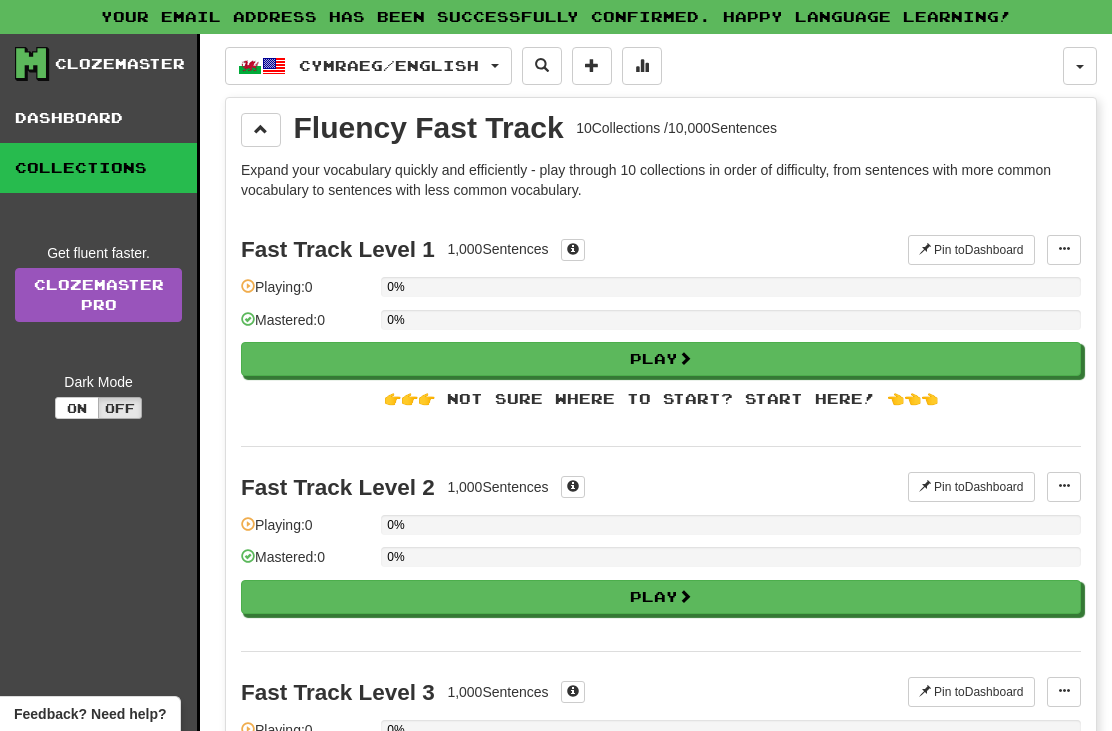 click on "Play" at bounding box center [661, 359] 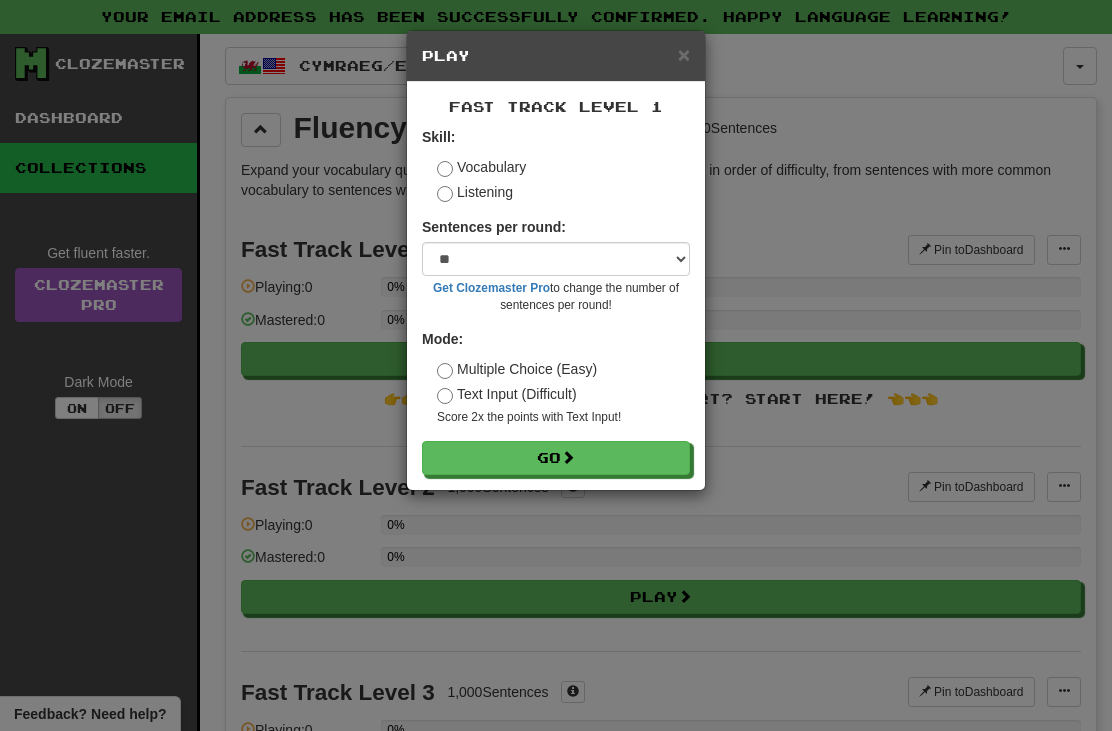 click on "Go" at bounding box center (556, 458) 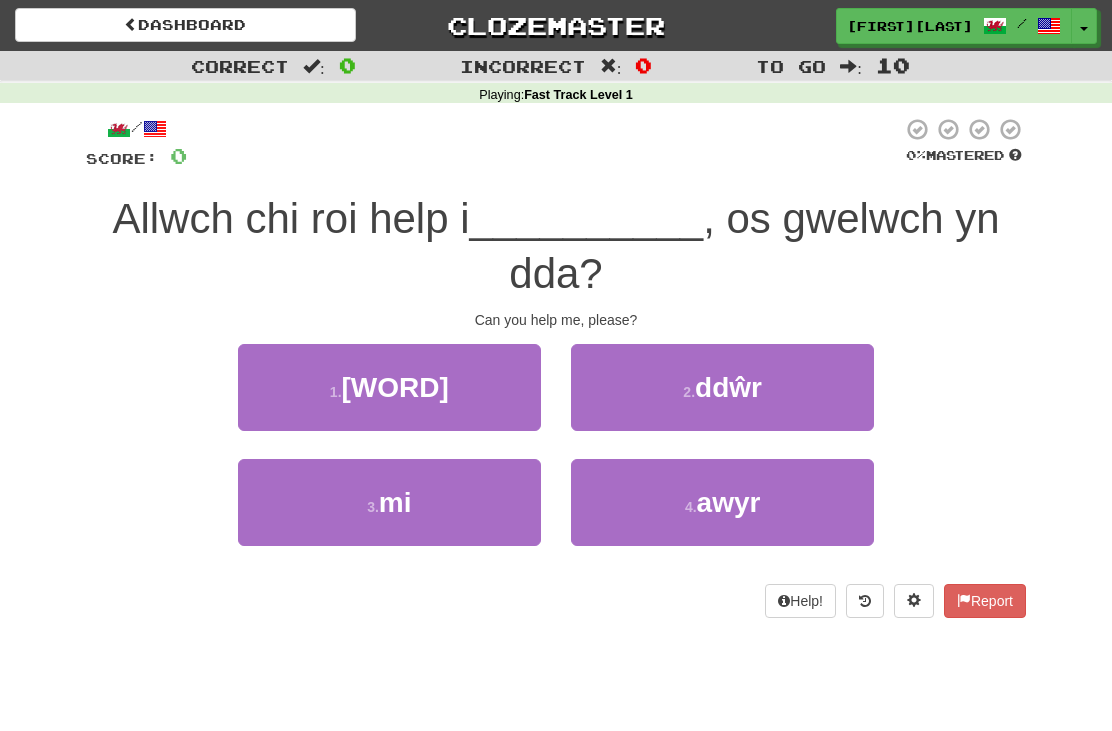 scroll, scrollTop: 0, scrollLeft: 0, axis: both 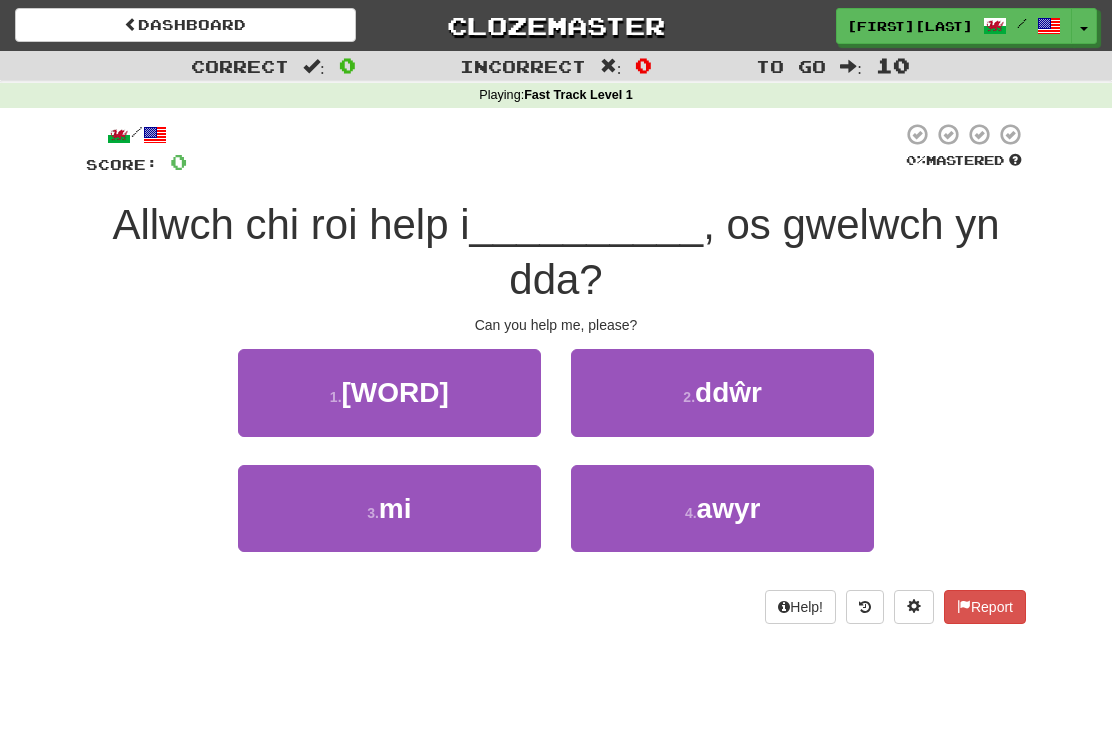 click on "3 .  mi" at bounding box center (389, 508) 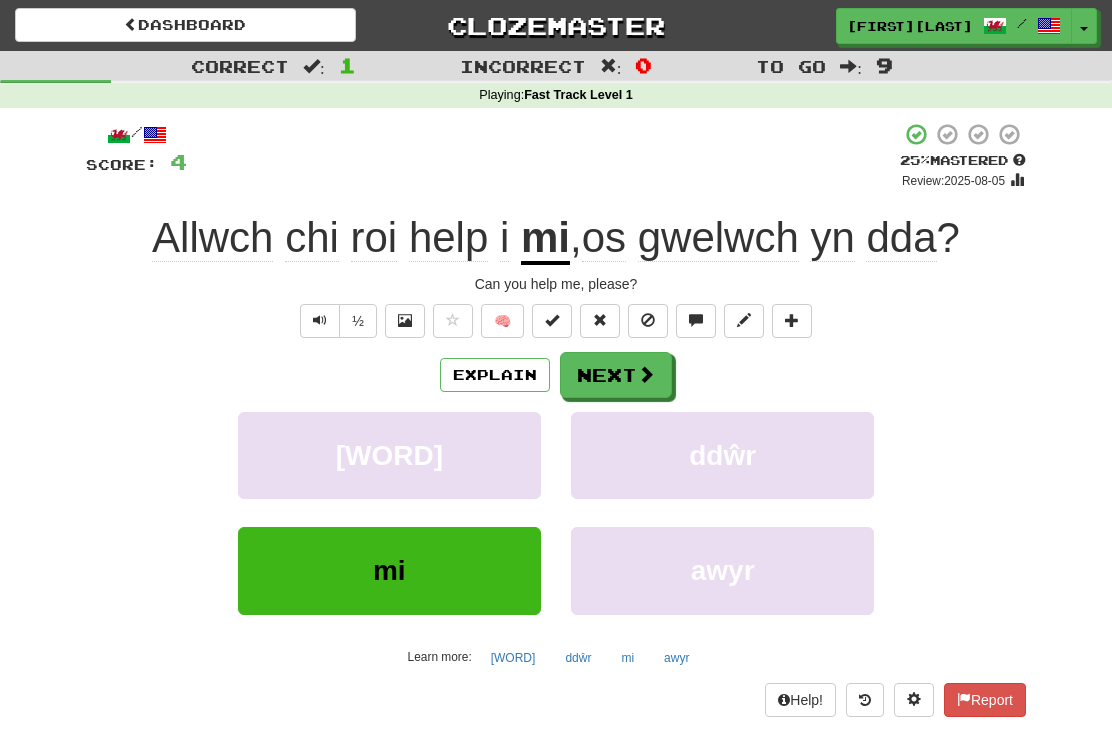 click on "Next" at bounding box center (616, 375) 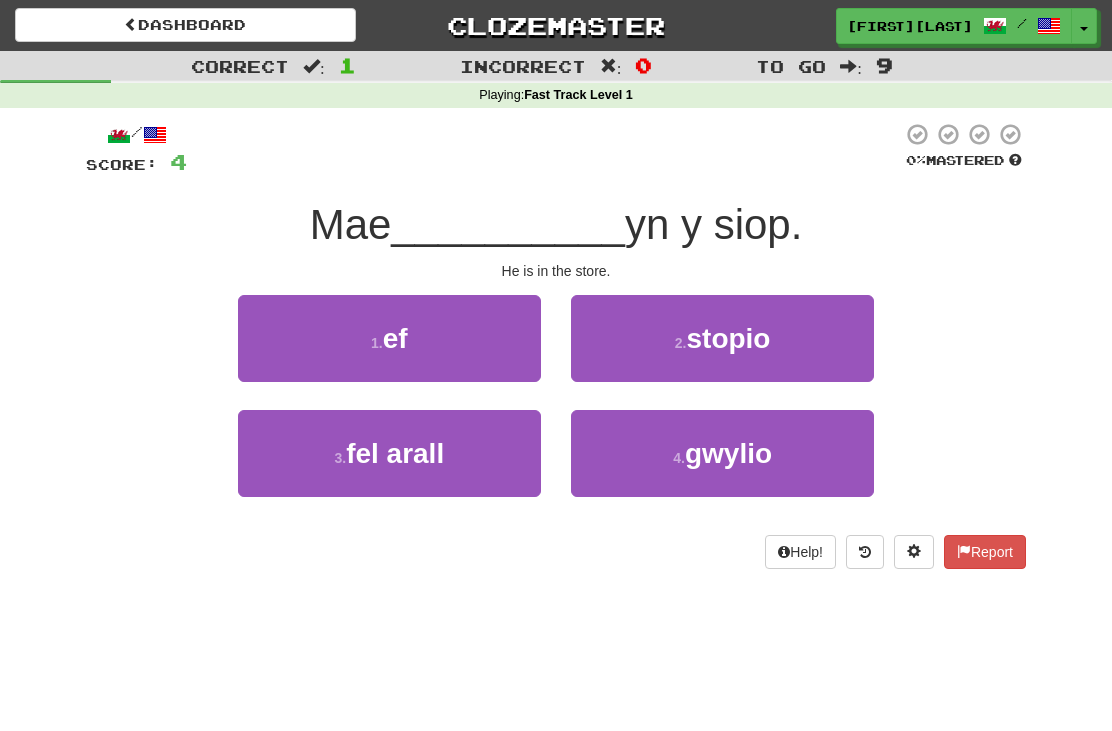 click on "1 .  ef" at bounding box center (389, 338) 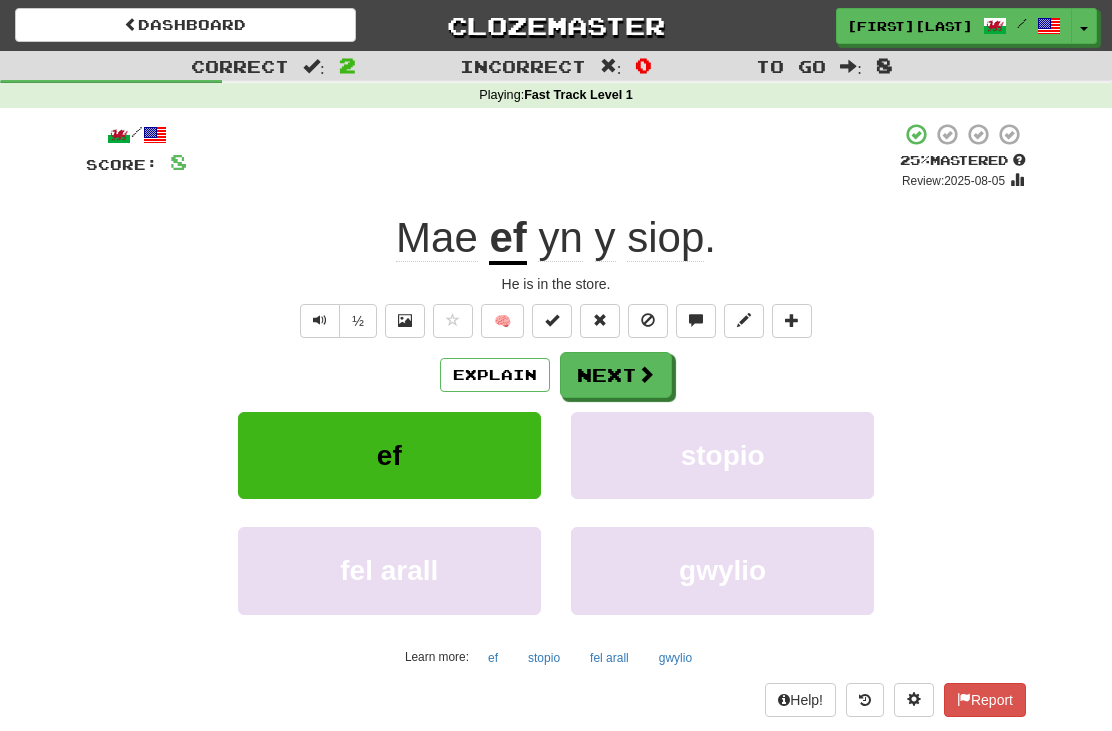 click at bounding box center (646, 374) 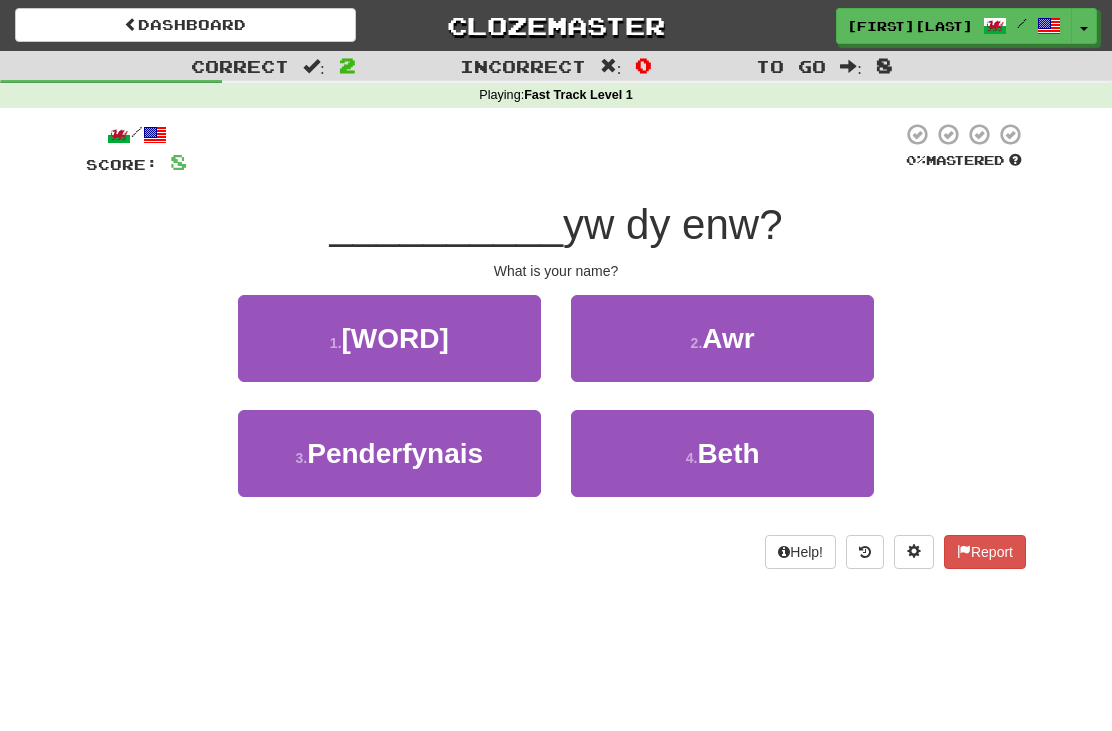 click on "Beth" at bounding box center [728, 453] 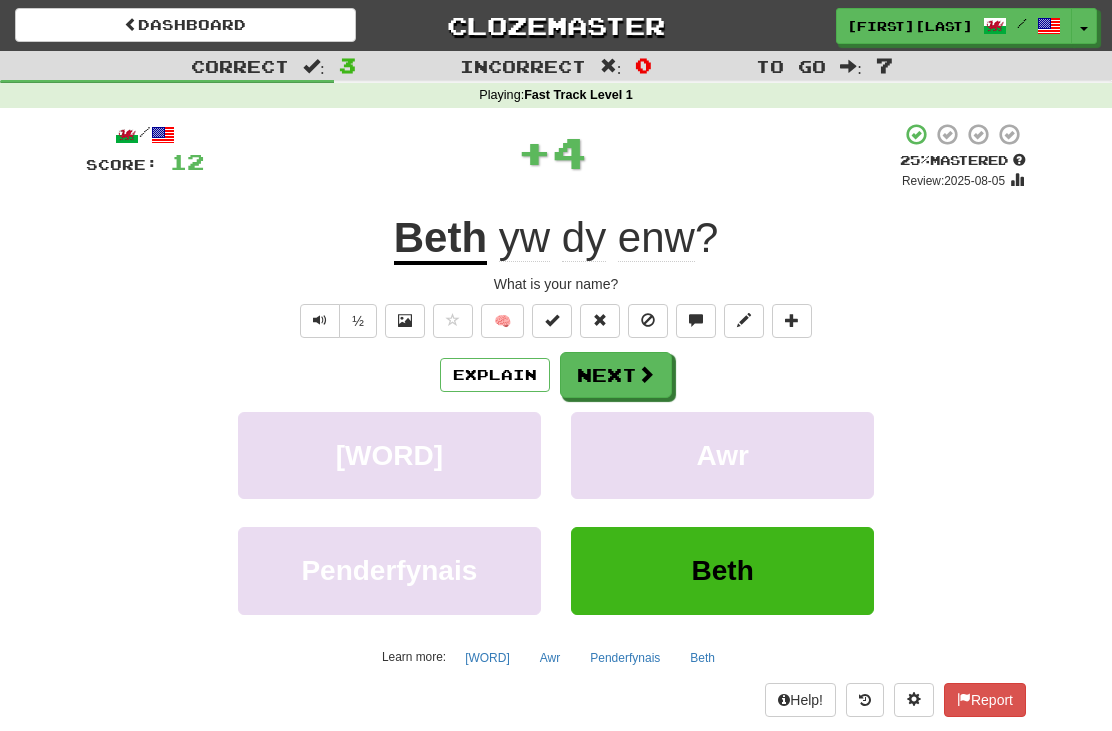 click on "Next" at bounding box center [616, 375] 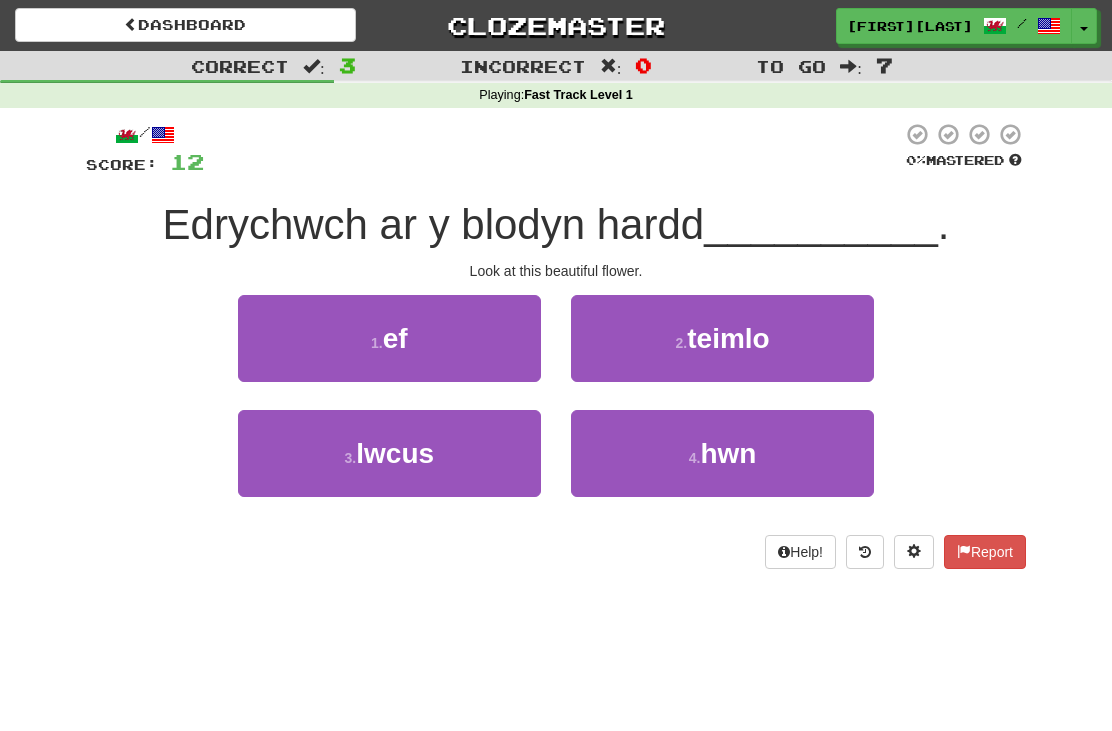 click on "4 ." at bounding box center (695, 458) 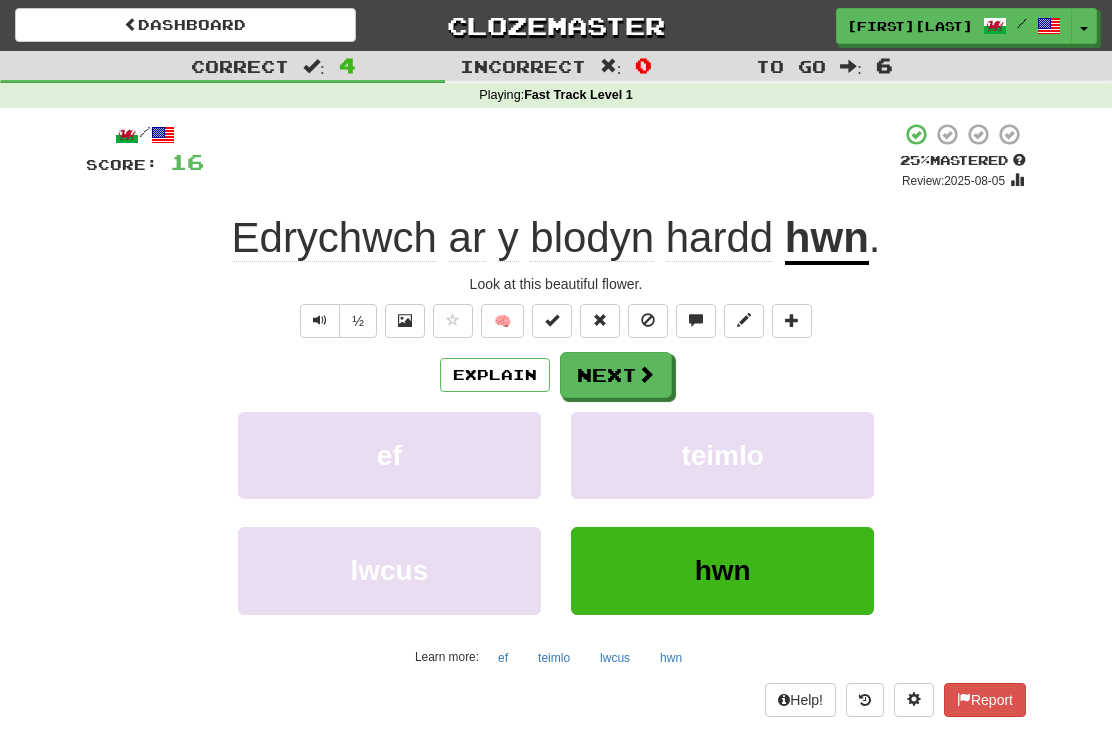 click on "Next" at bounding box center (616, 375) 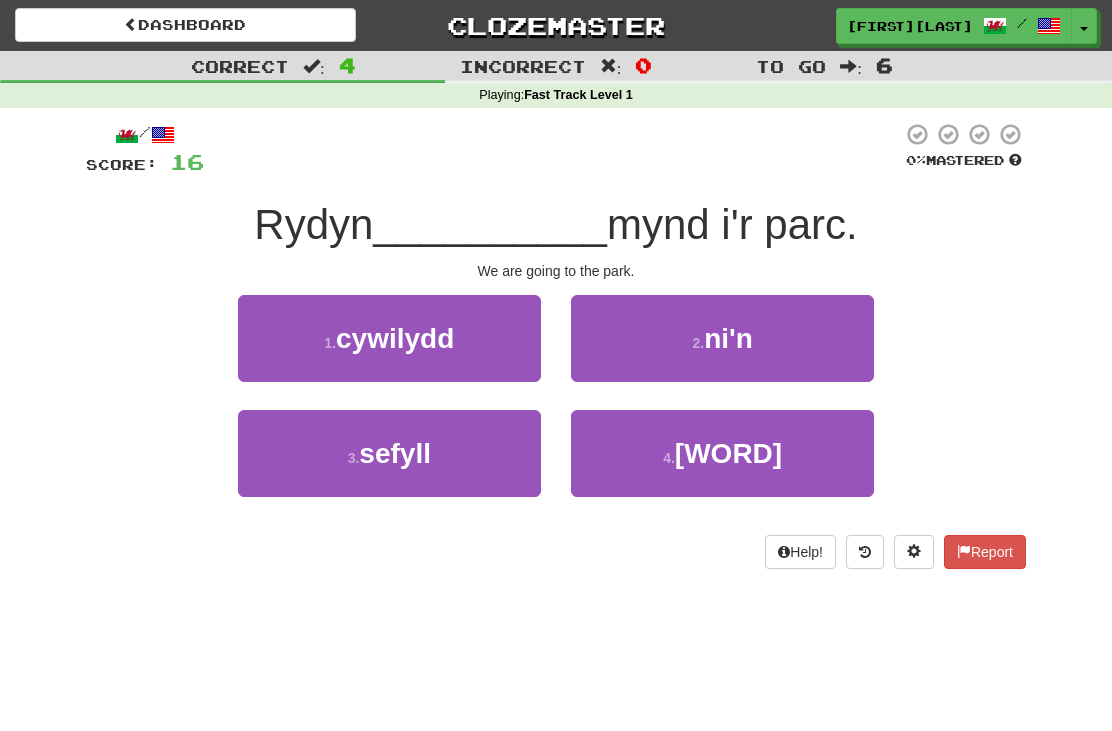 click on "ni'n" at bounding box center [728, 338] 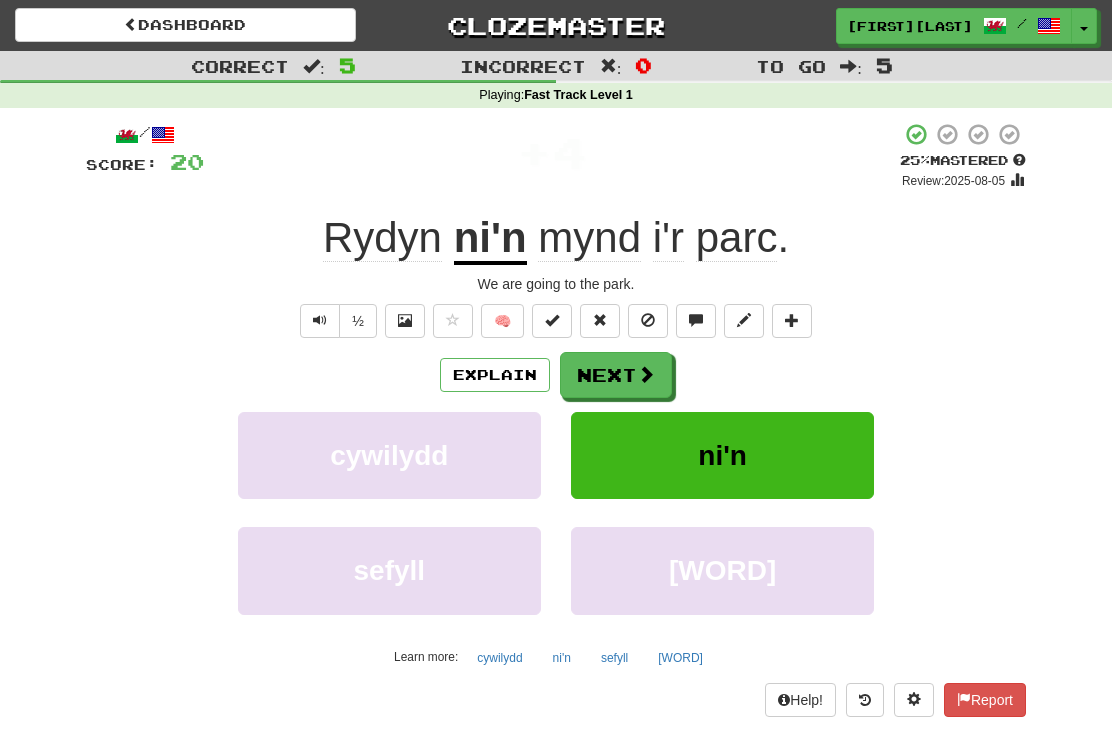 click at bounding box center (646, 374) 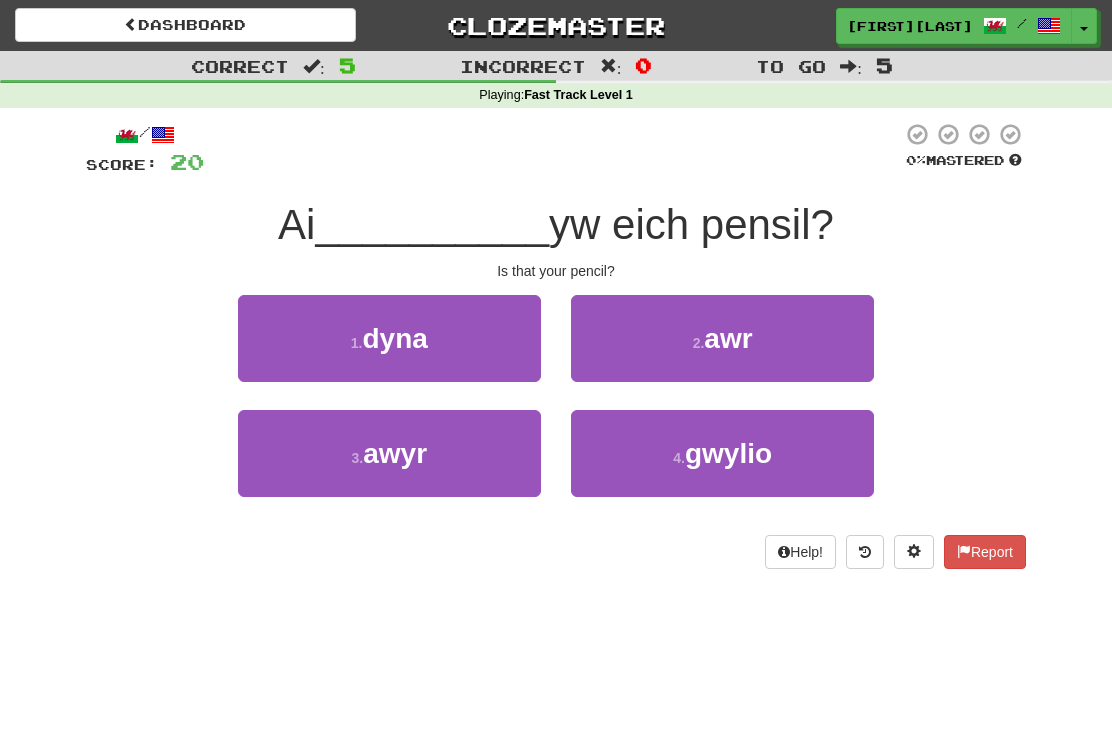 click on "1 .  dyna" at bounding box center [389, 338] 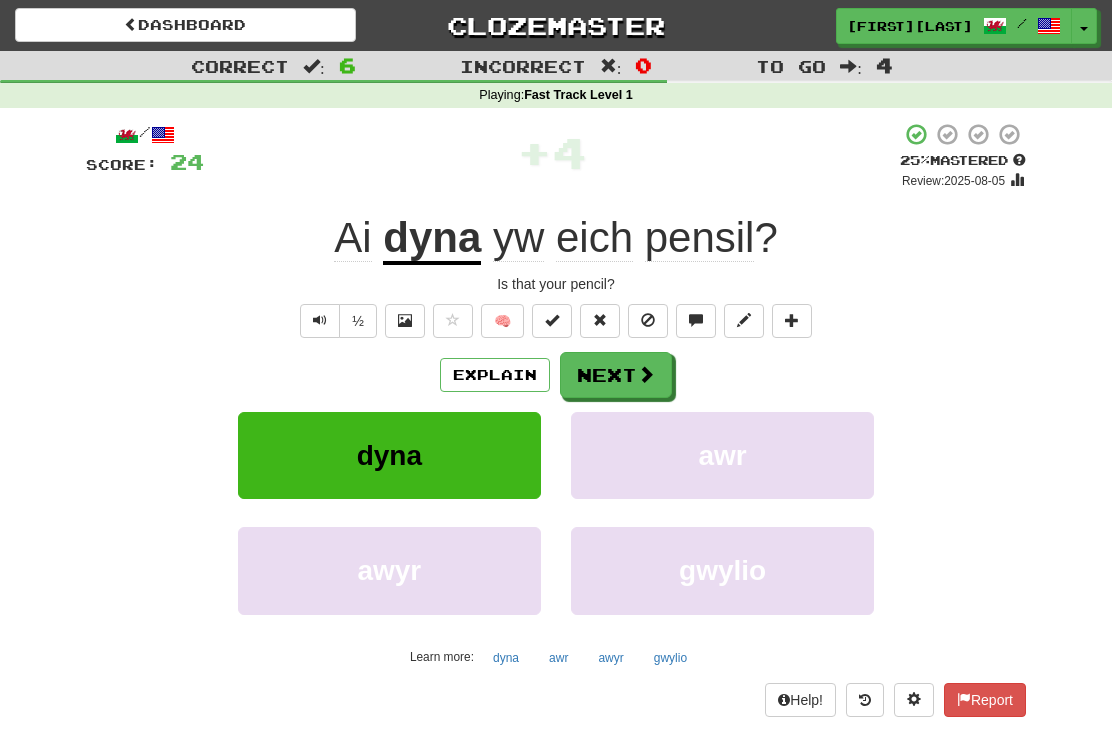 click at bounding box center [646, 374] 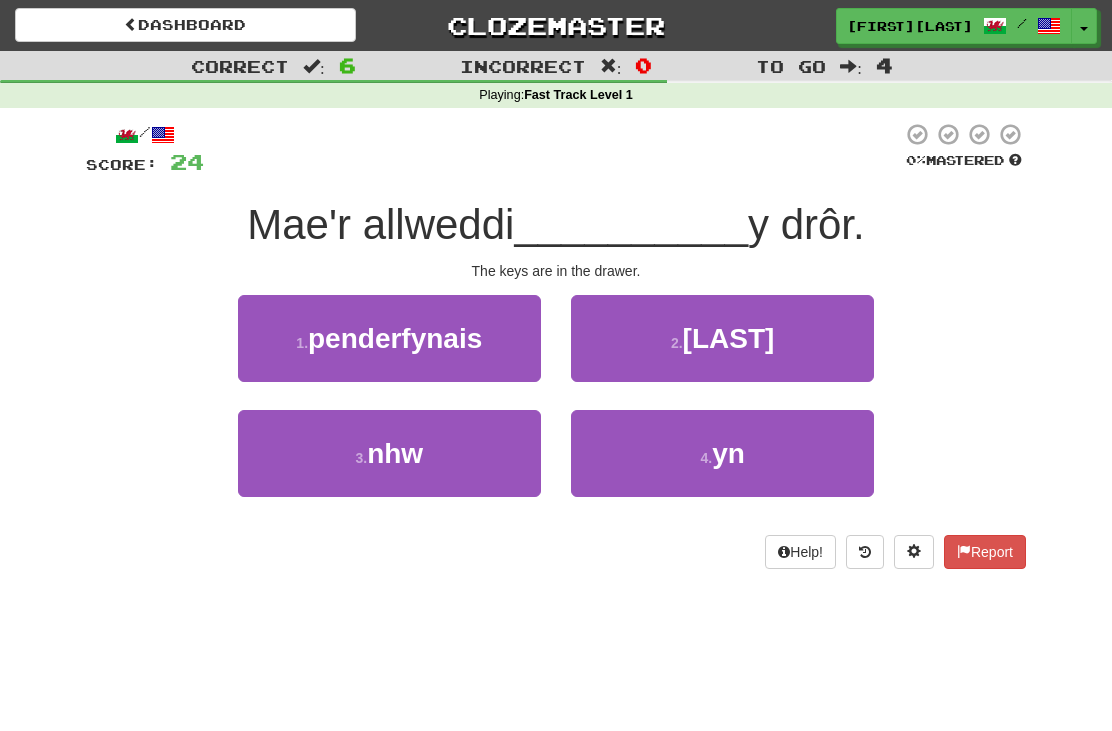 click on "4 .  yn" at bounding box center [722, 453] 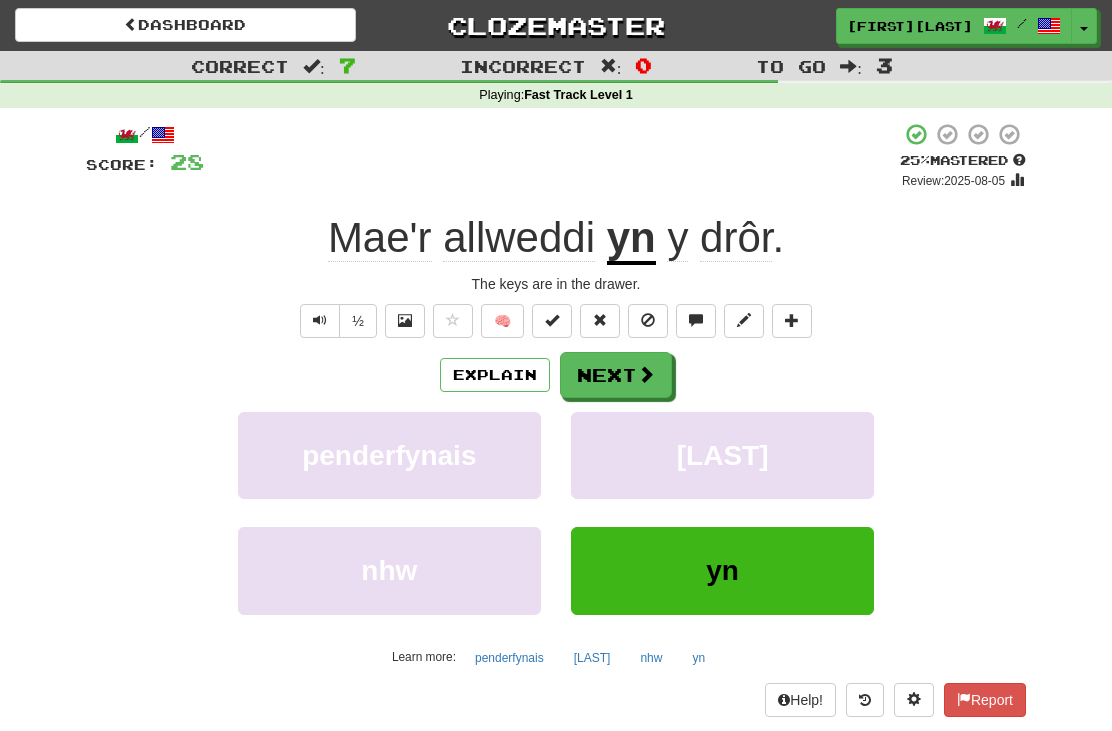 click at bounding box center (646, 374) 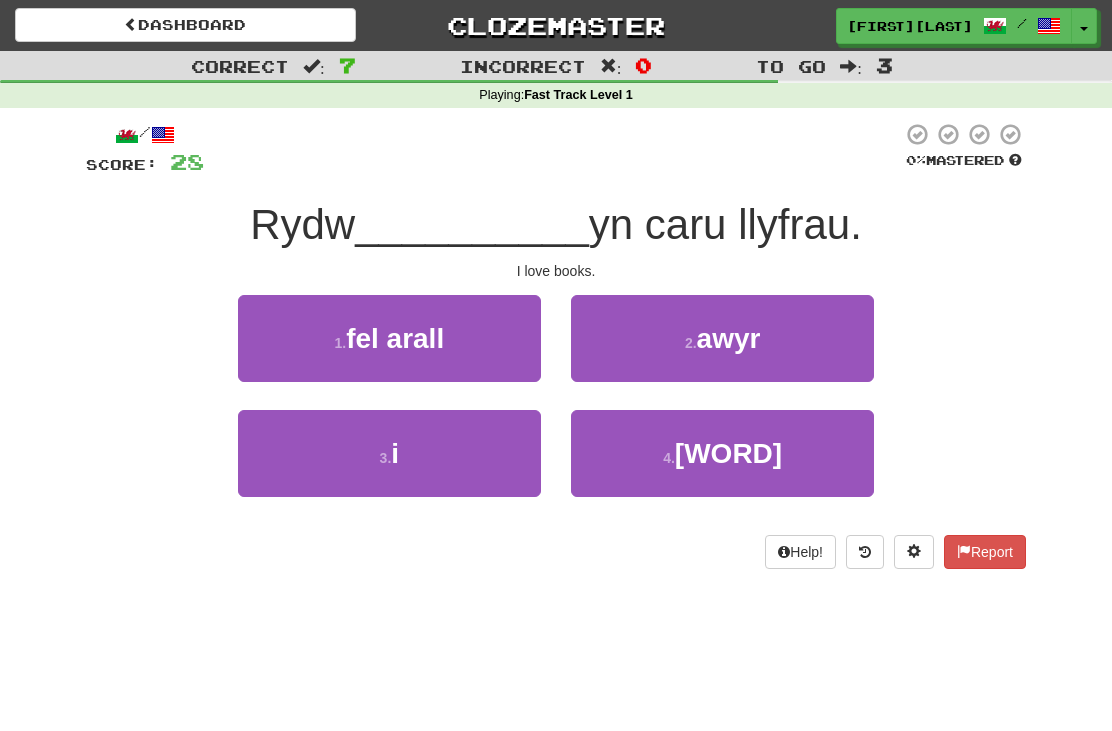 click on "3 .  i" at bounding box center [389, 453] 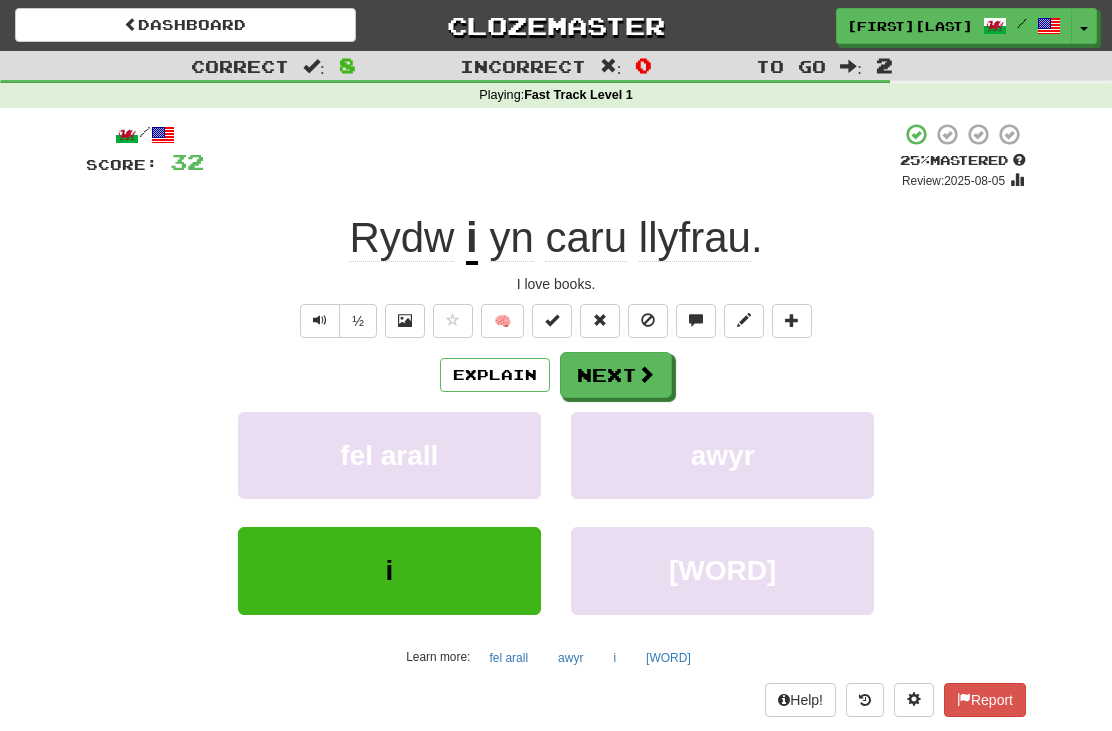 click at bounding box center (646, 374) 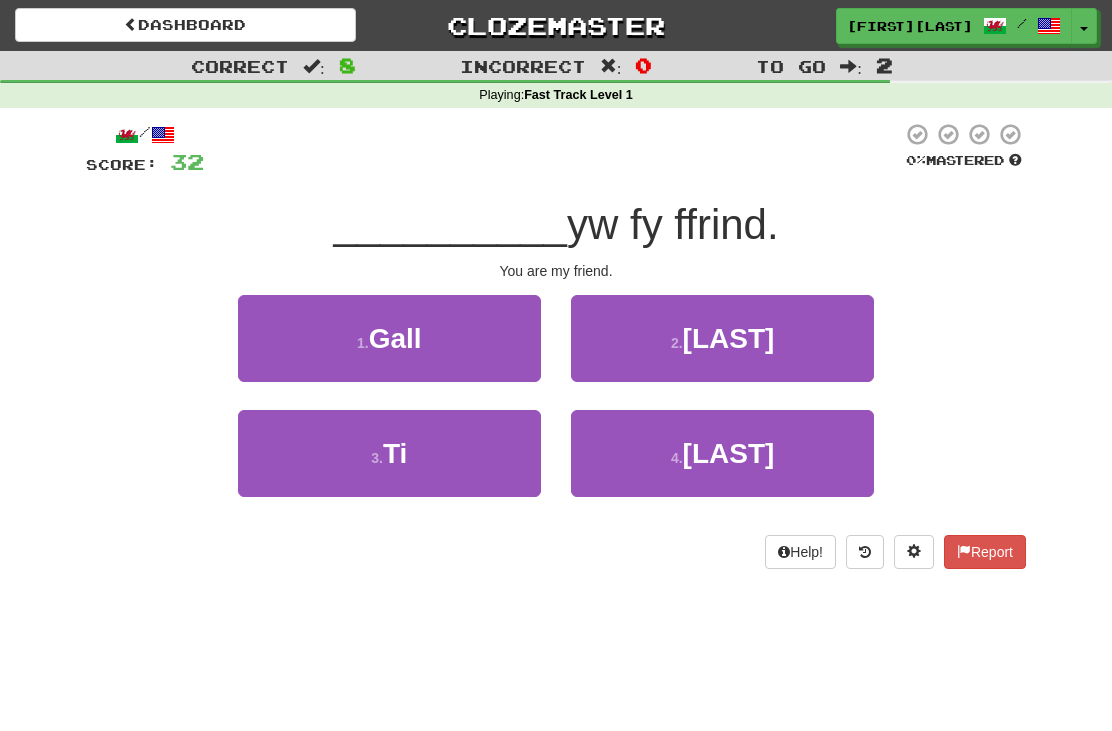 click on "3 .  Ti" at bounding box center [389, 453] 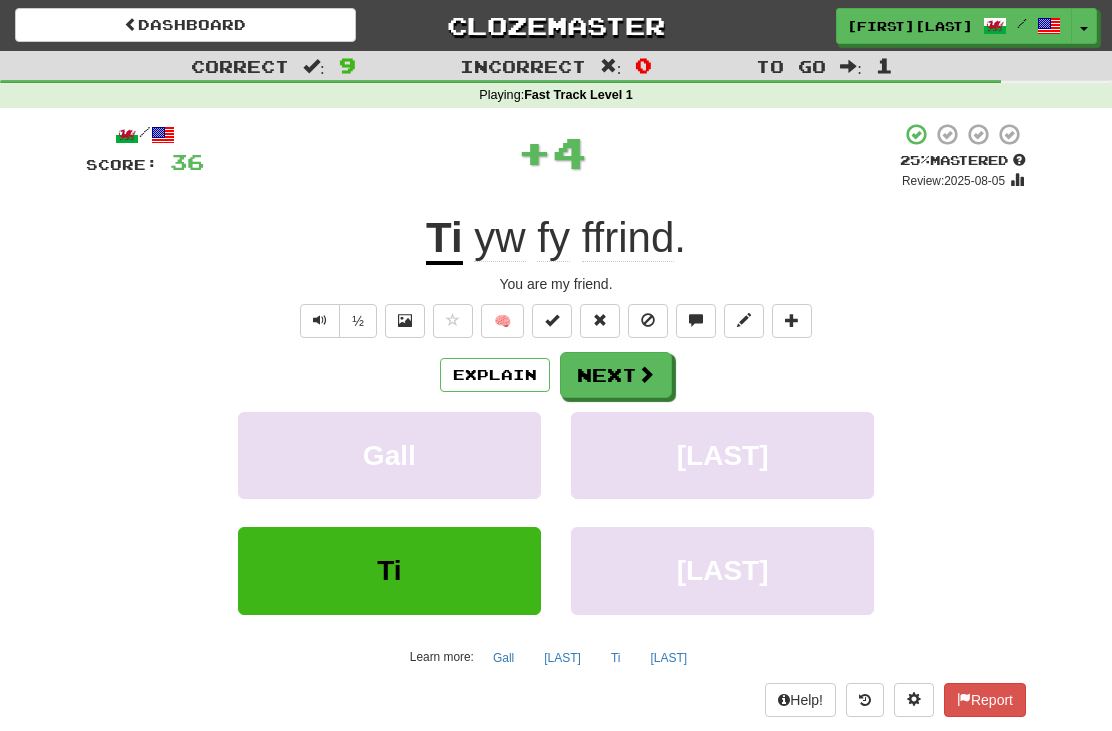 click at bounding box center (646, 374) 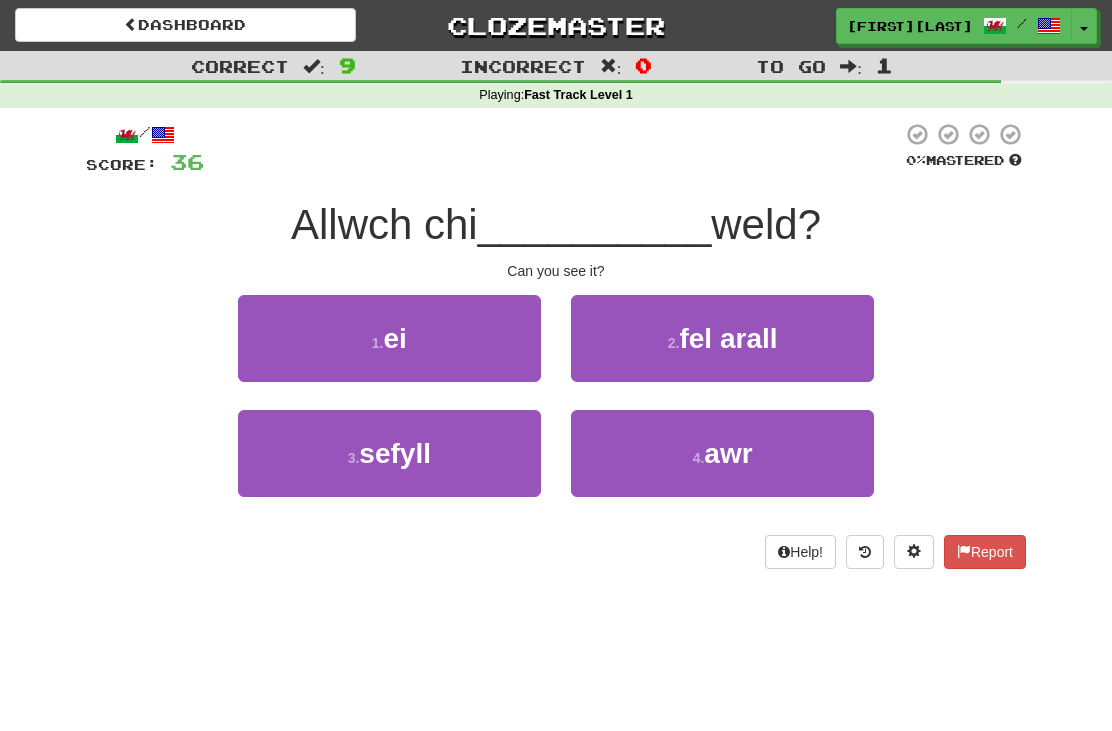click on "1 .  ei" at bounding box center (389, 338) 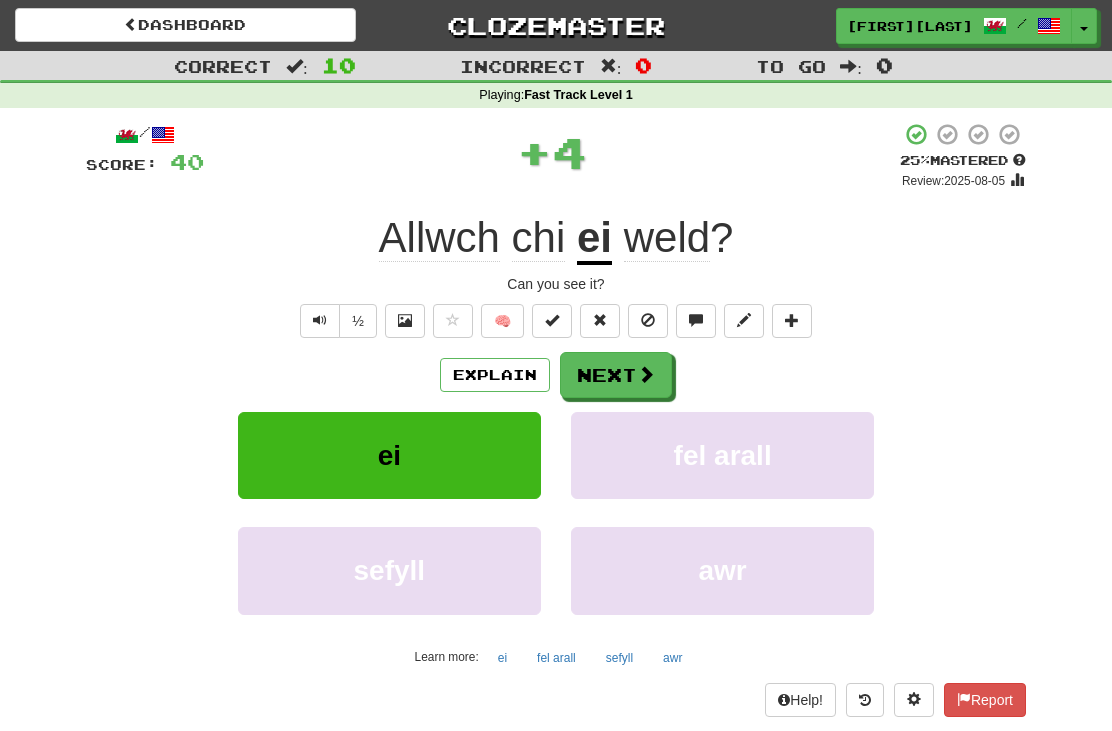 click at bounding box center [646, 374] 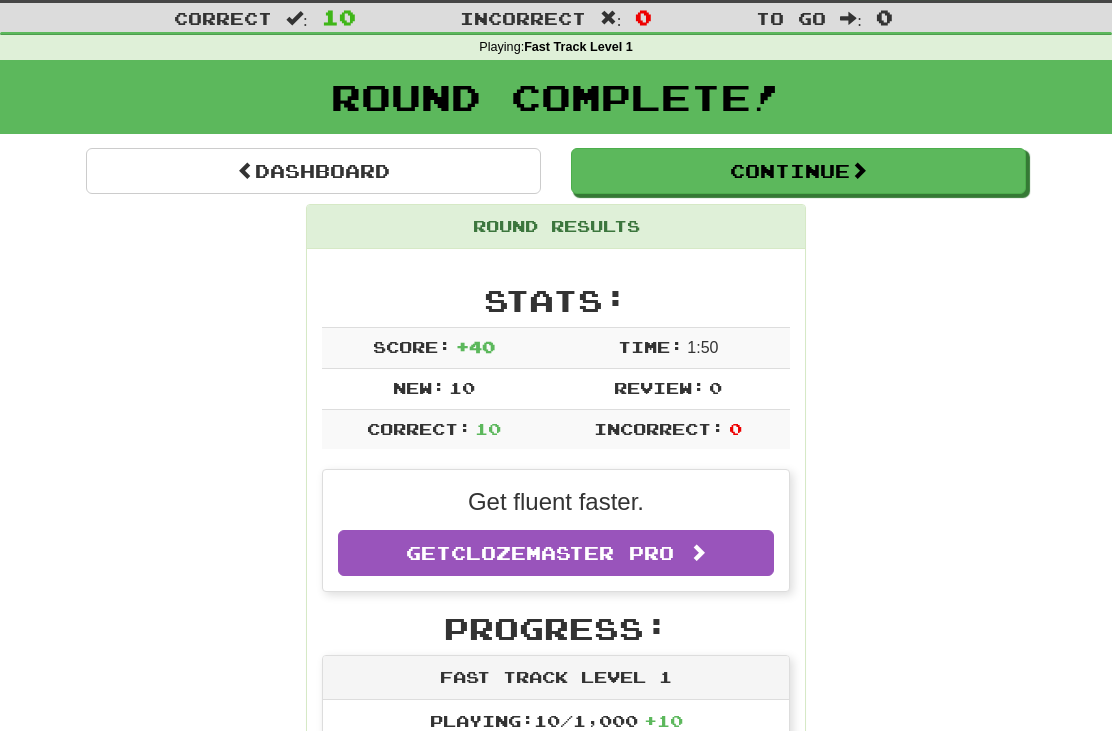 scroll, scrollTop: 0, scrollLeft: 0, axis: both 